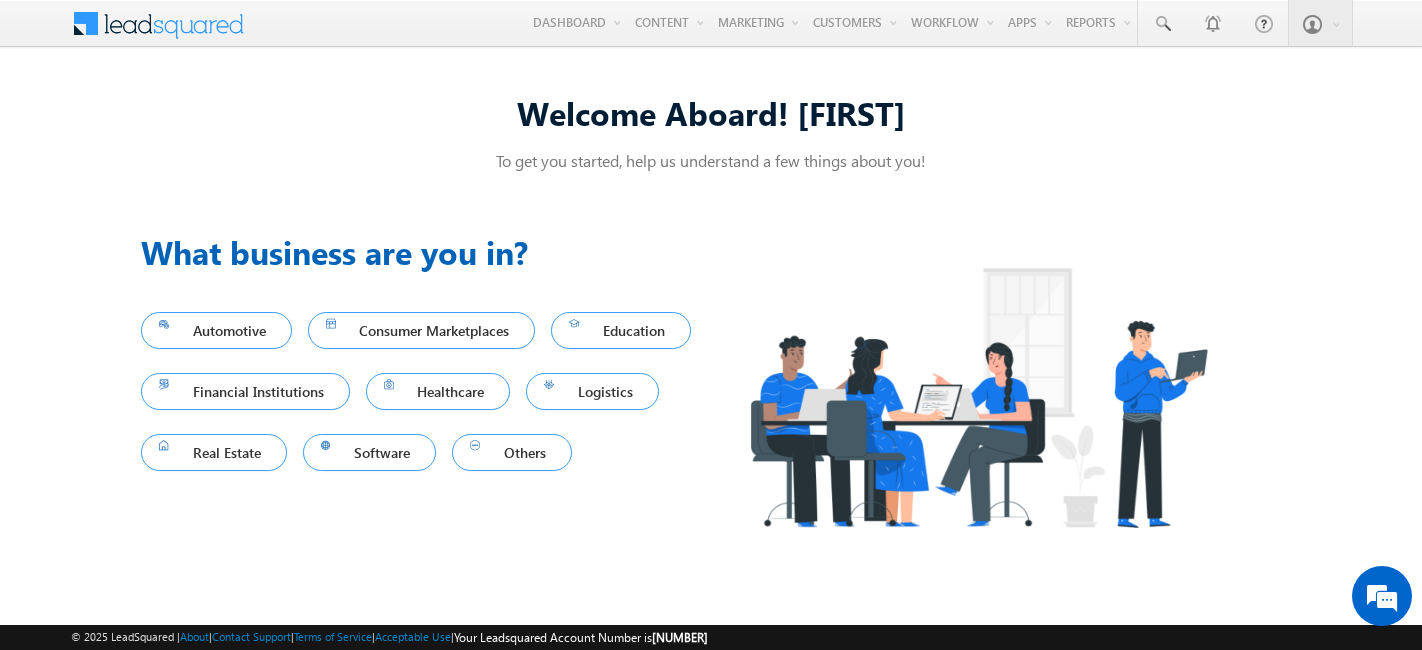 scroll, scrollTop: 0, scrollLeft: 0, axis: both 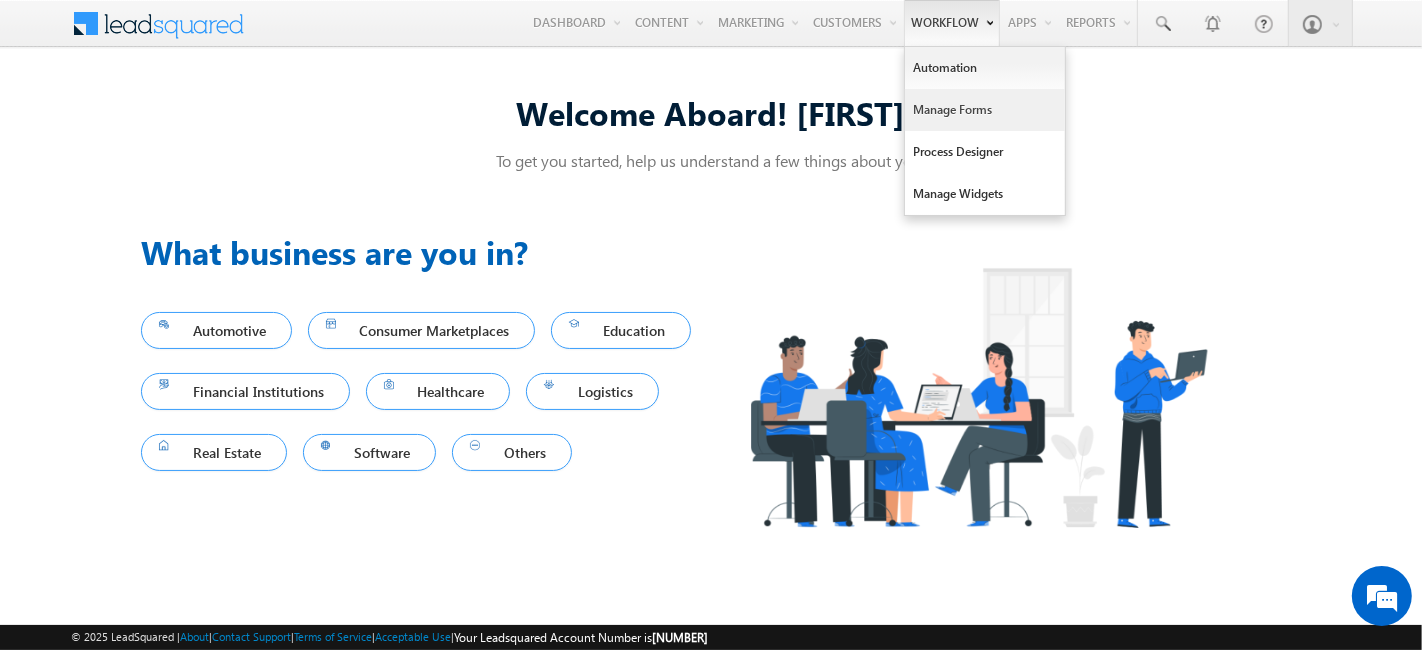 click on "Manage Forms" at bounding box center [985, 110] 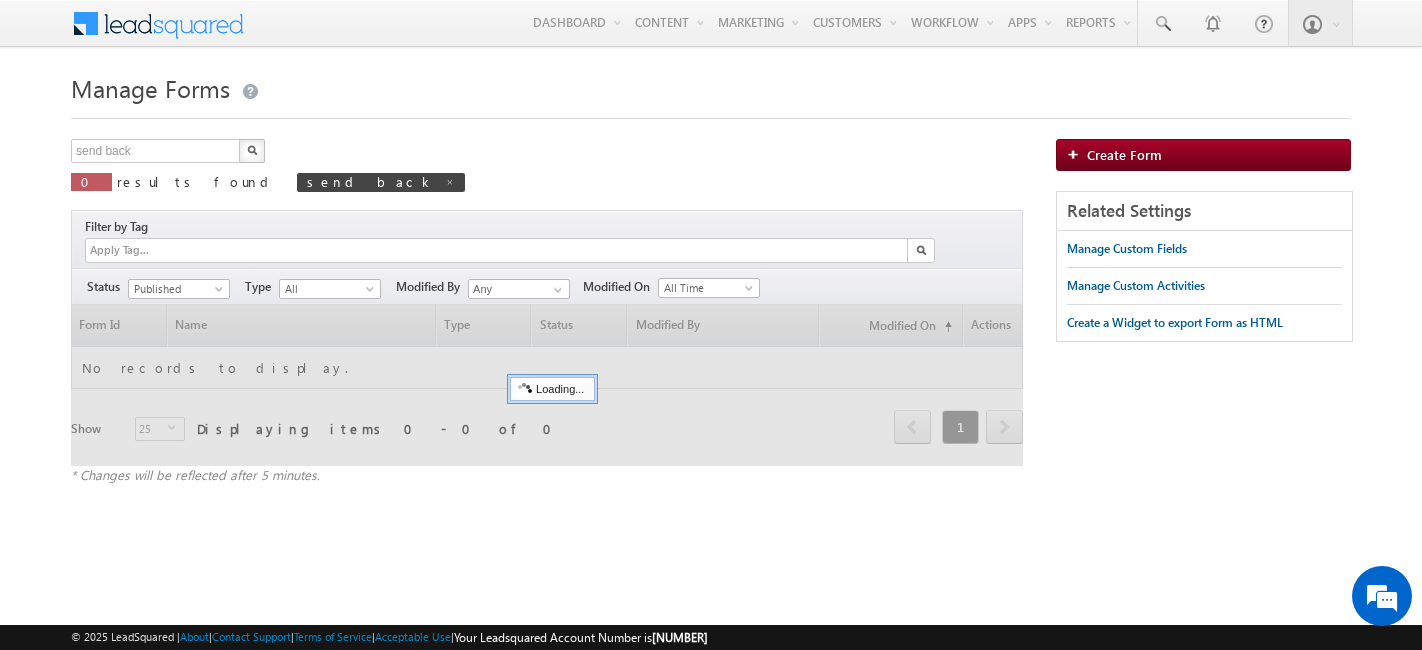 scroll, scrollTop: 0, scrollLeft: 0, axis: both 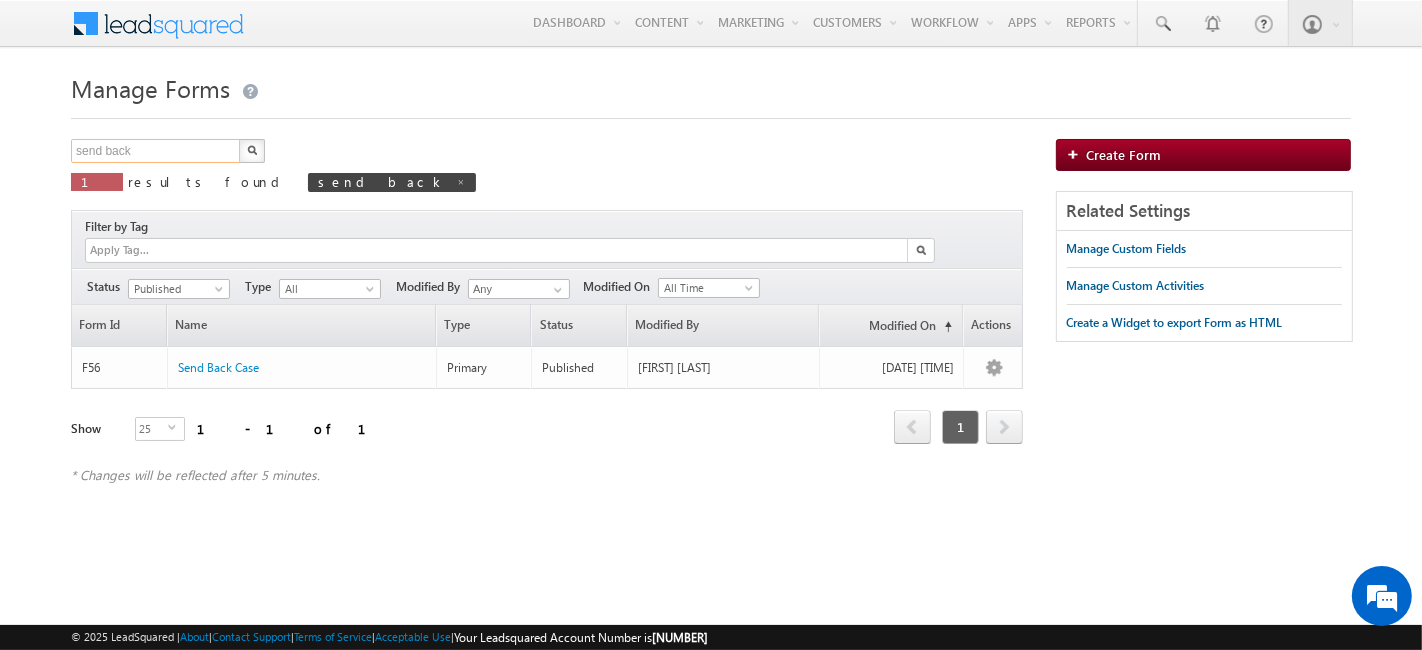 click on "send back" at bounding box center [156, 151] 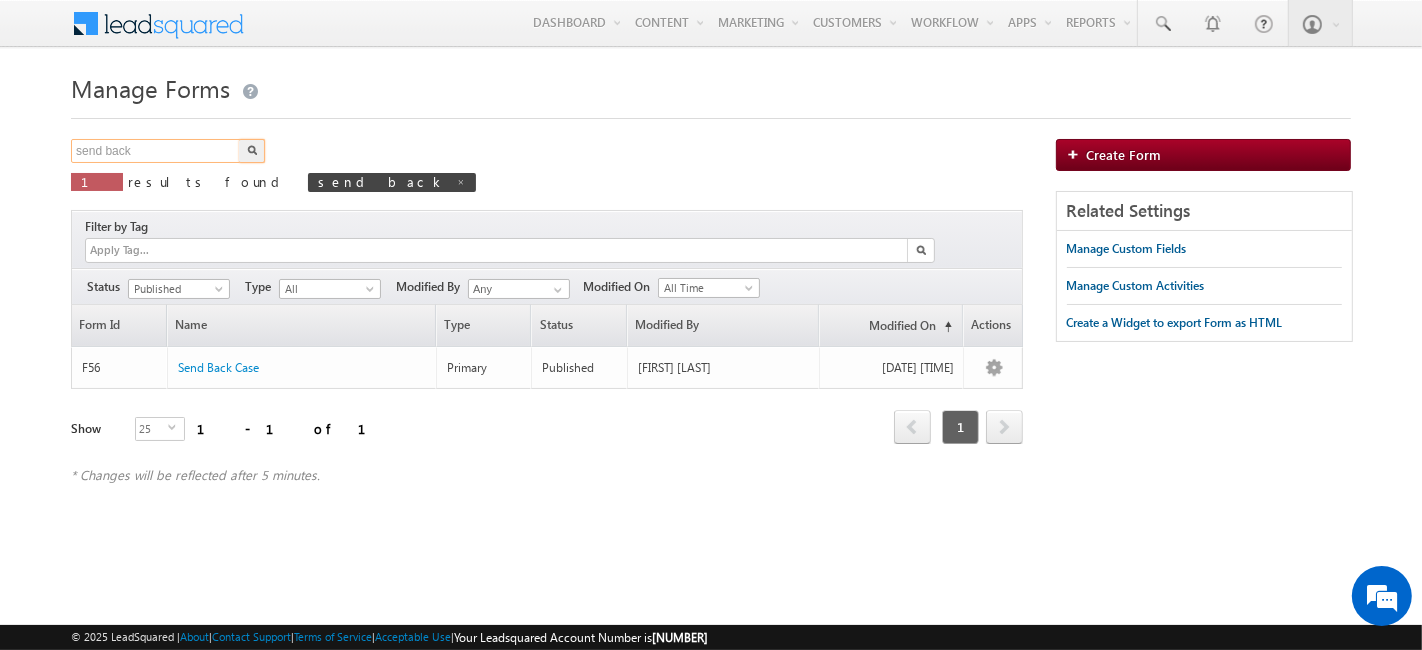 drag, startPoint x: 153, startPoint y: 152, endPoint x: 65, endPoint y: 175, distance: 90.95603 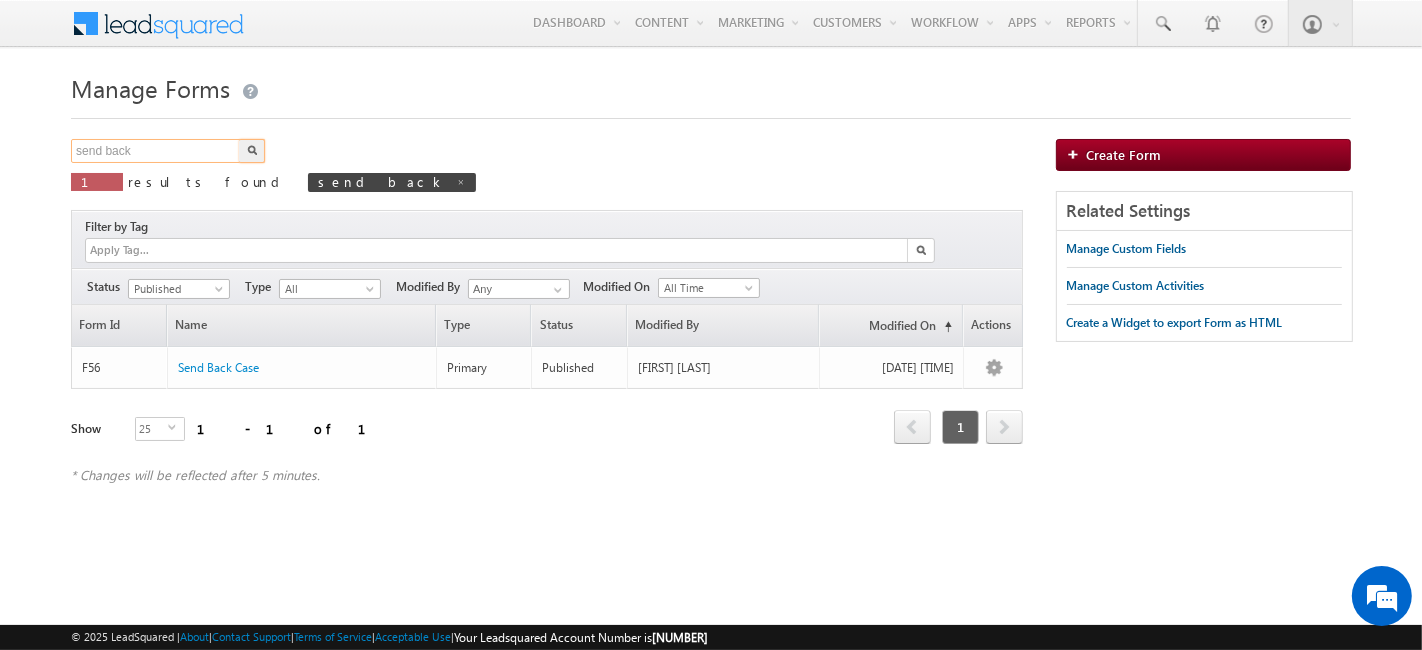 scroll, scrollTop: 0, scrollLeft: 0, axis: both 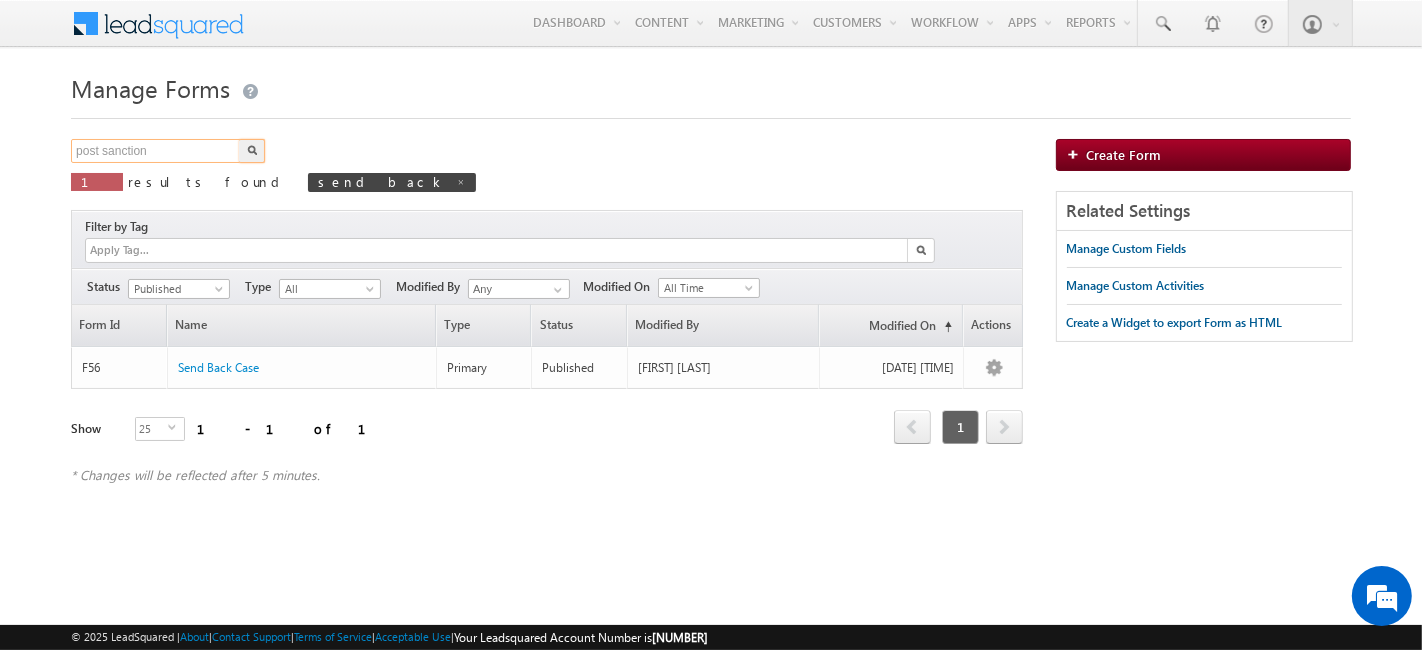type on "post sanction" 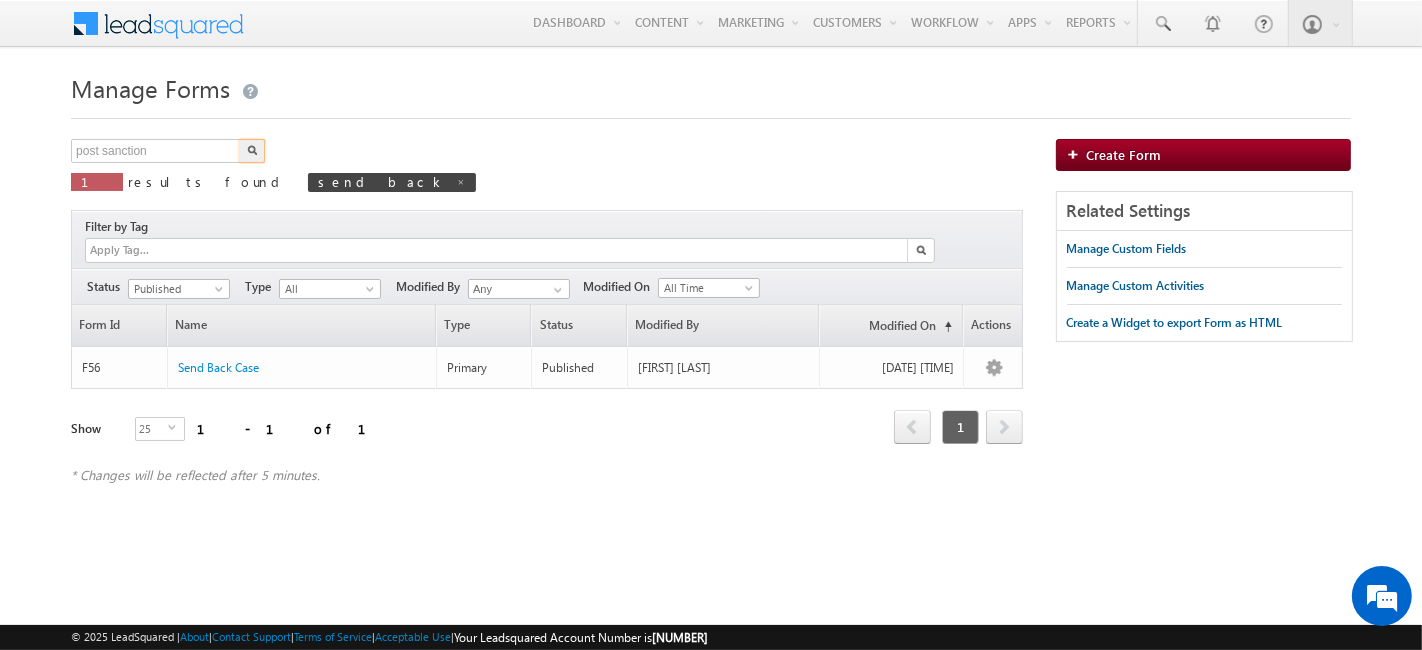 click at bounding box center [252, 150] 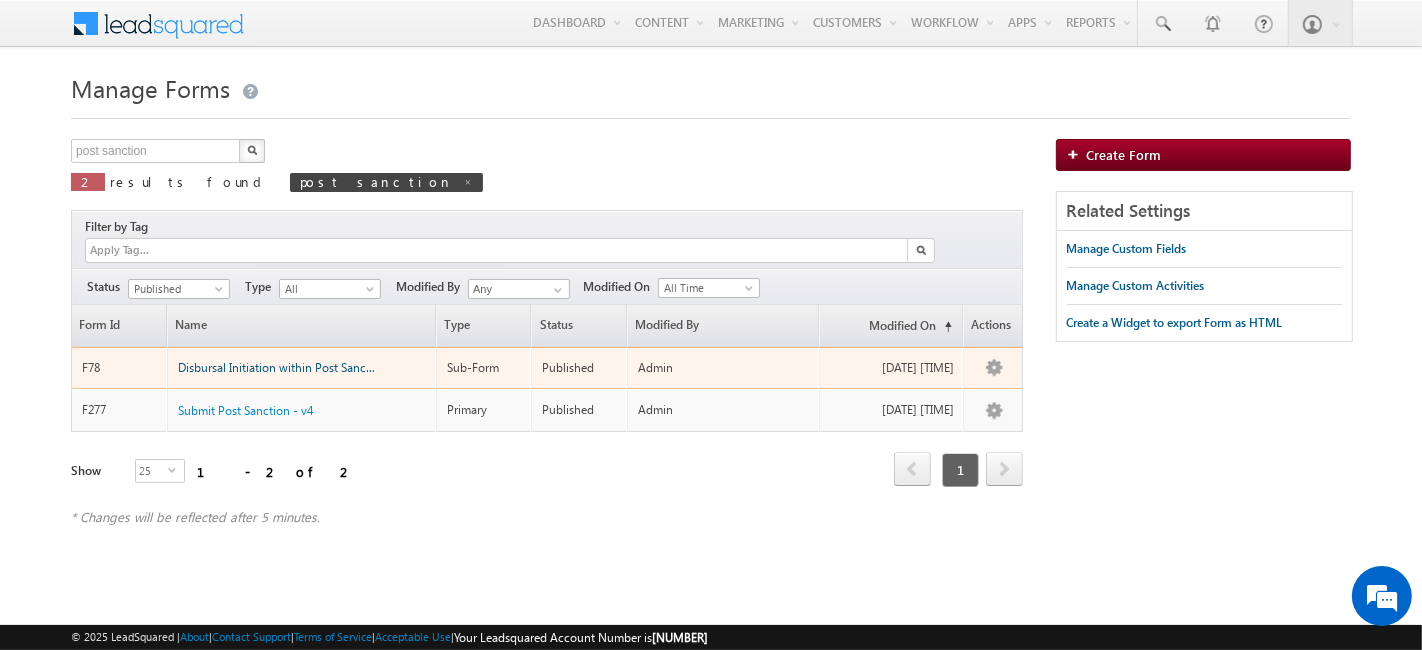 click on "Disbursal Initiation within Post Sanctio..." at bounding box center [277, 368] 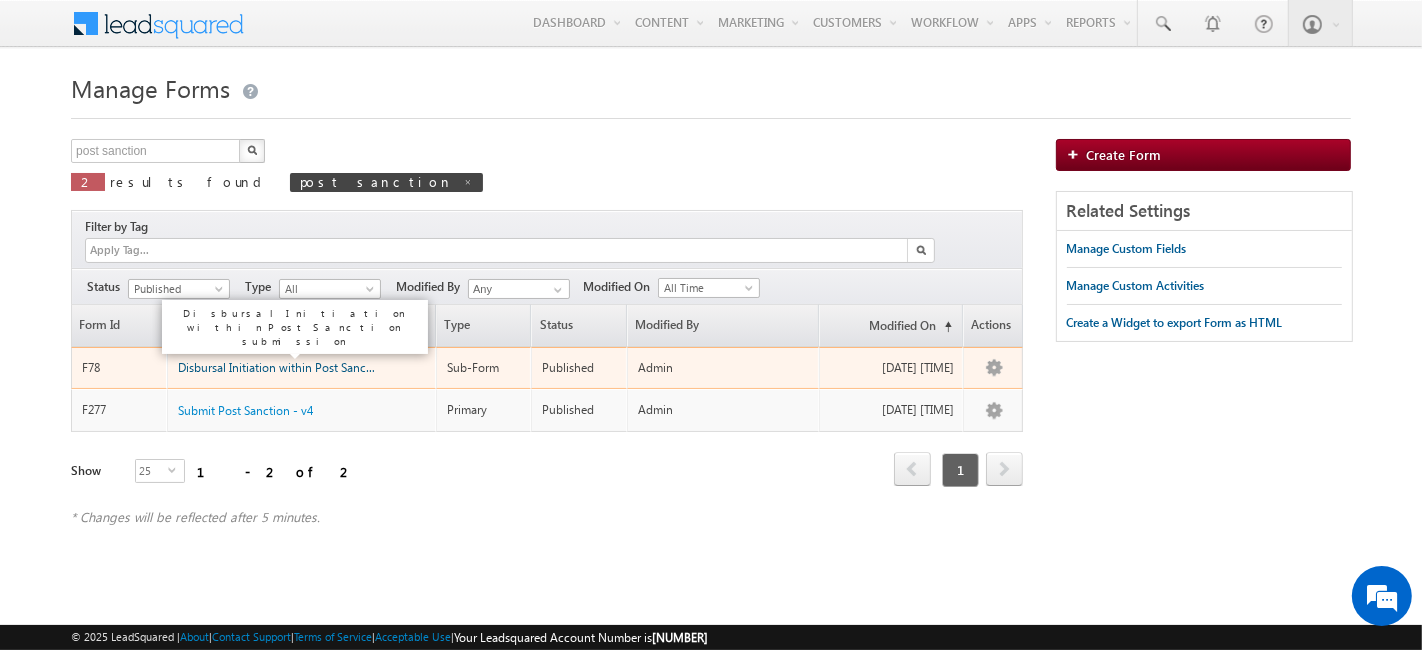 click on "Disbursal Initiation within Post Sanctio..." at bounding box center [283, 367] 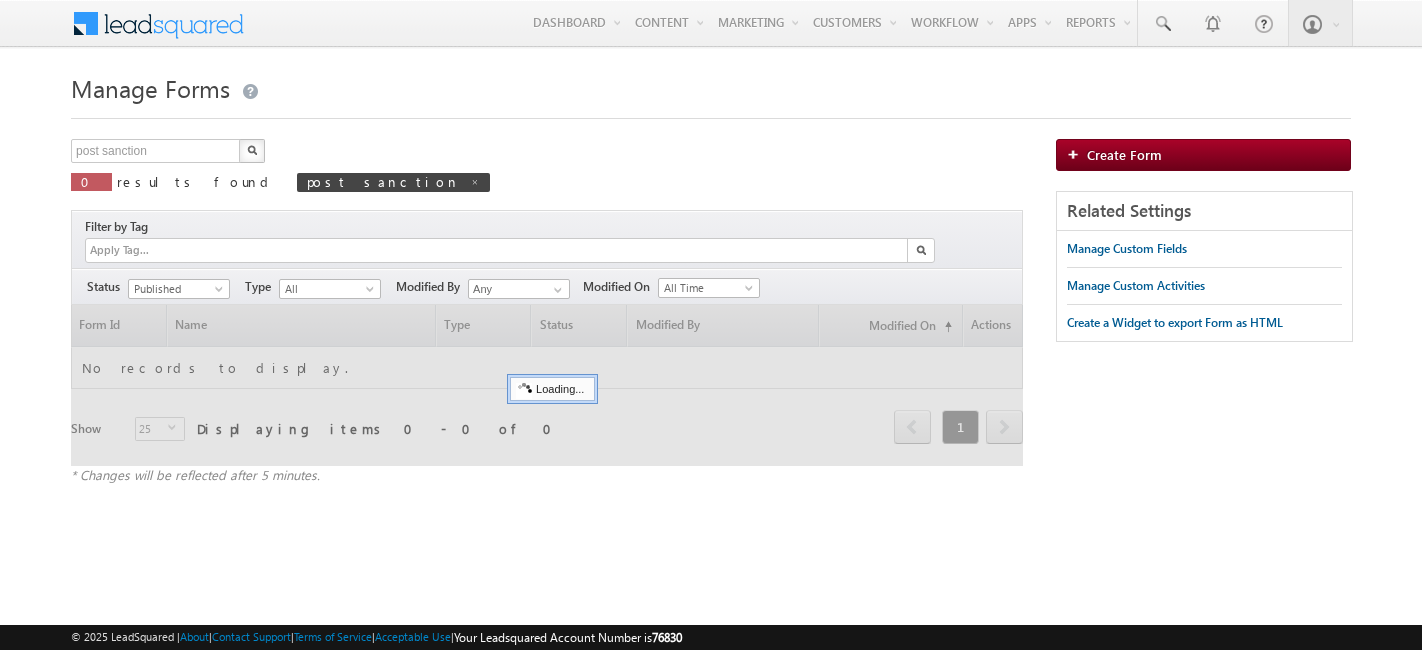 scroll, scrollTop: 0, scrollLeft: 0, axis: both 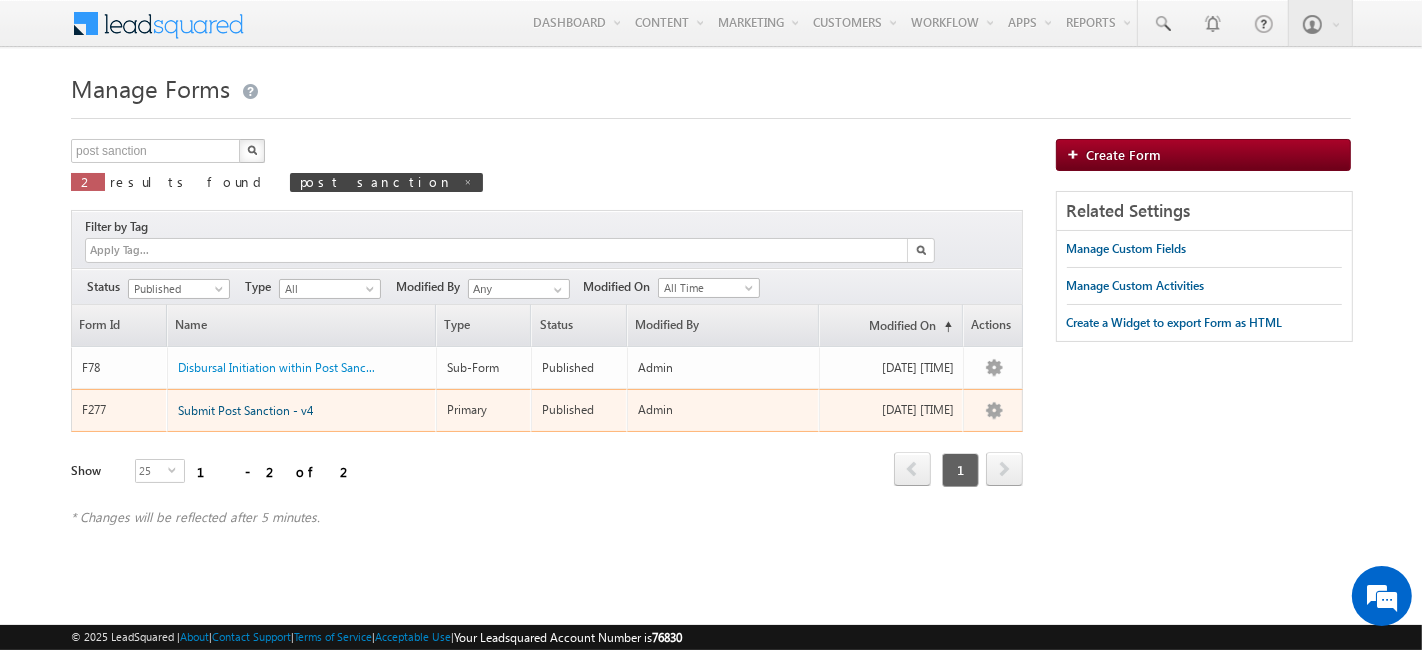 click on "Submit Post Sanction - v4" at bounding box center [245, 410] 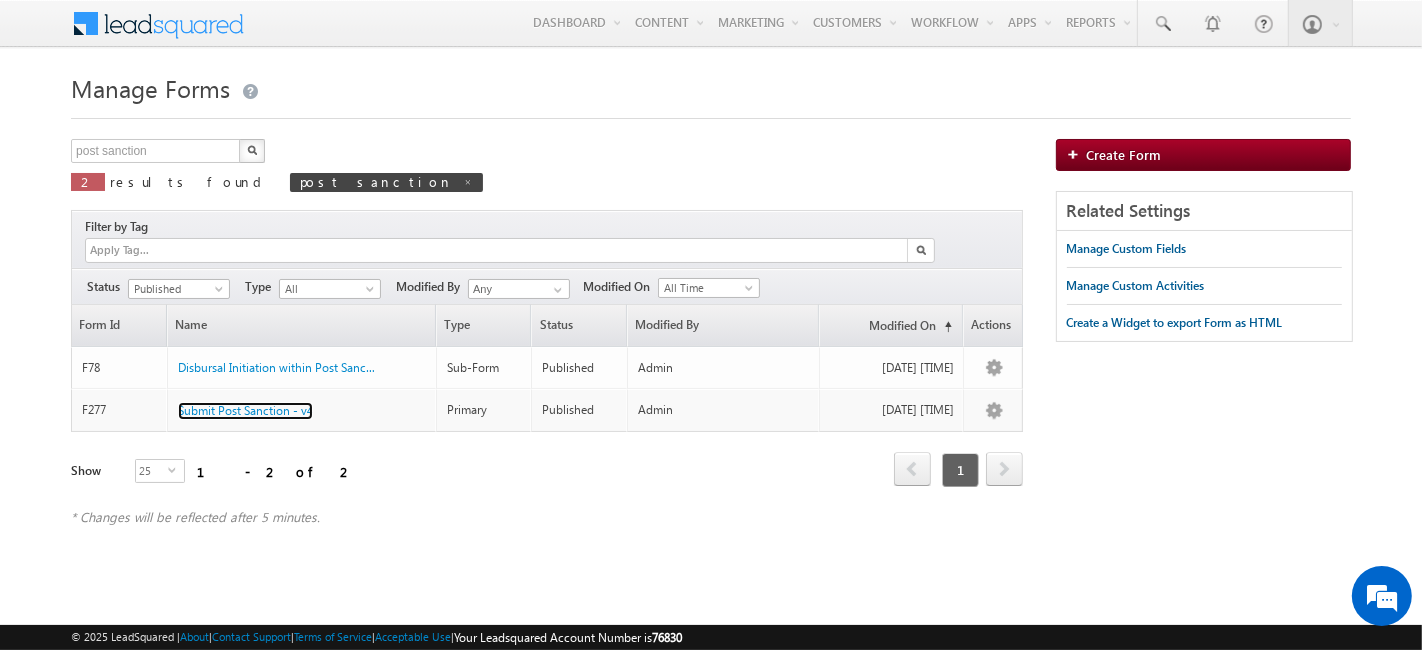 scroll, scrollTop: 0, scrollLeft: 0, axis: both 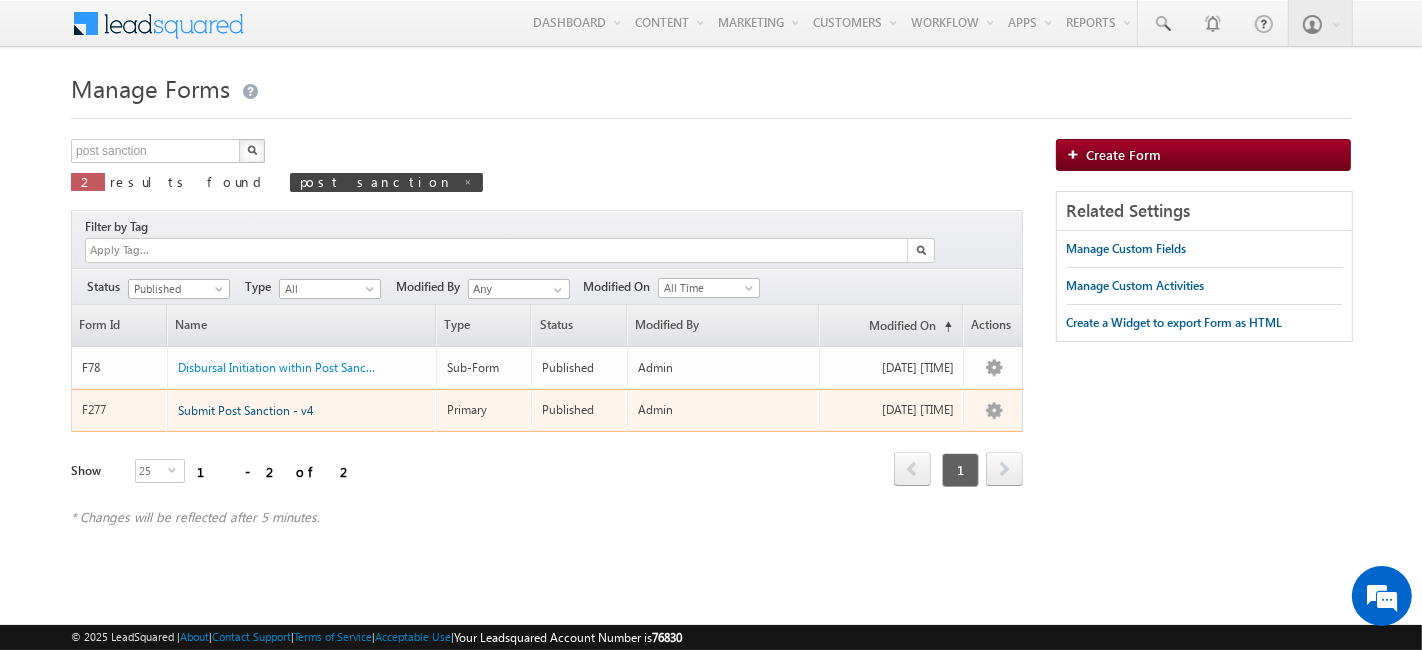 click on "Submit Post Sanction - v4" at bounding box center [245, 410] 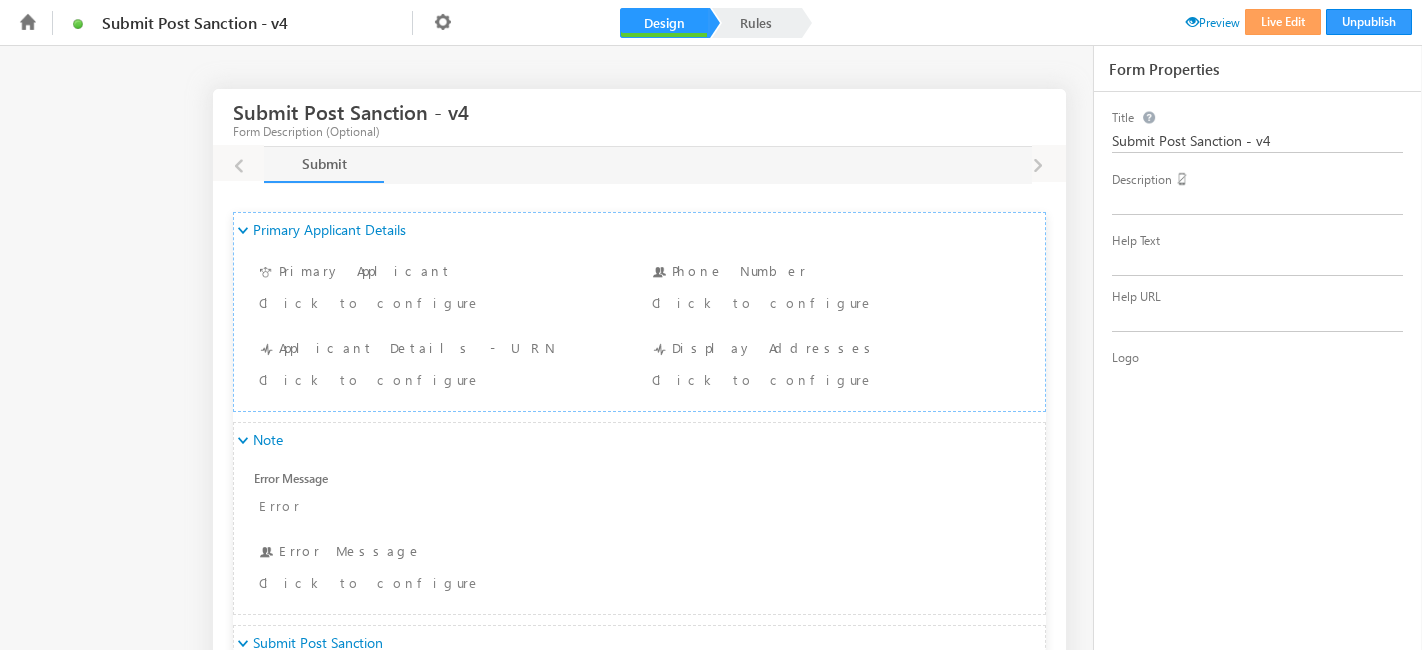 scroll, scrollTop: 0, scrollLeft: 0, axis: both 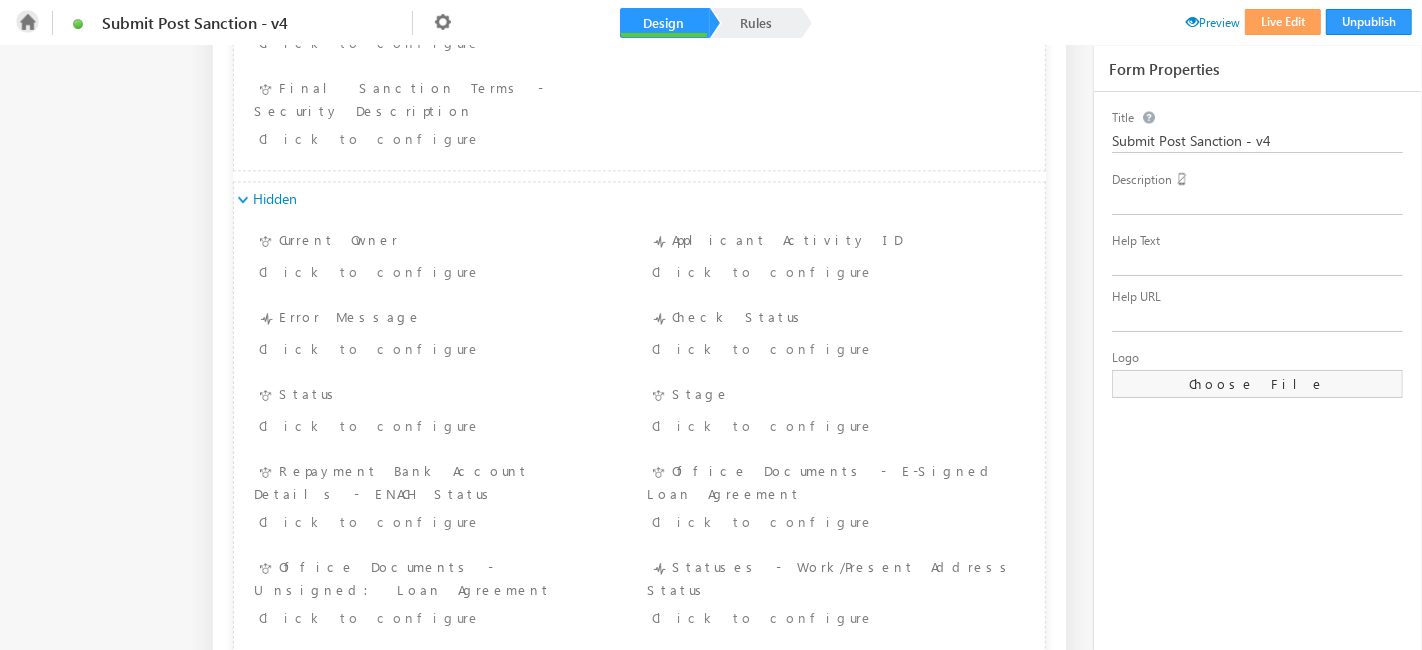 click at bounding box center [27, 21] 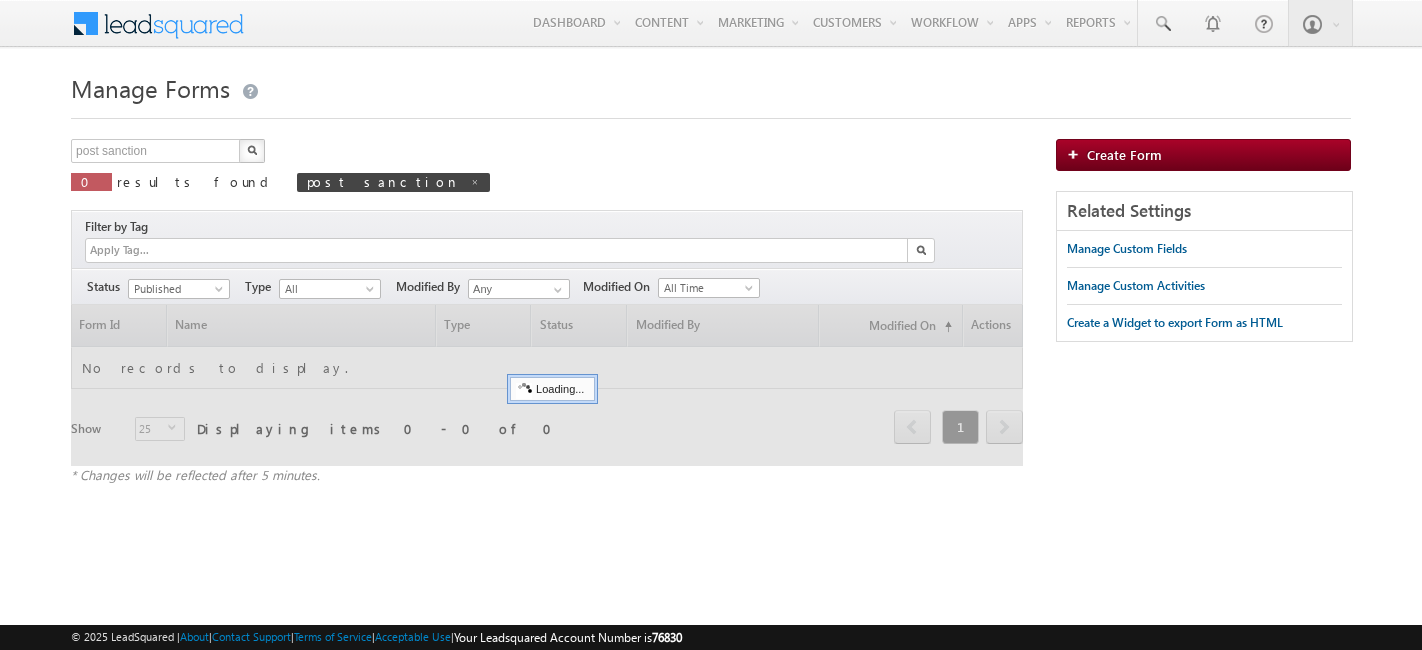 scroll, scrollTop: 0, scrollLeft: 0, axis: both 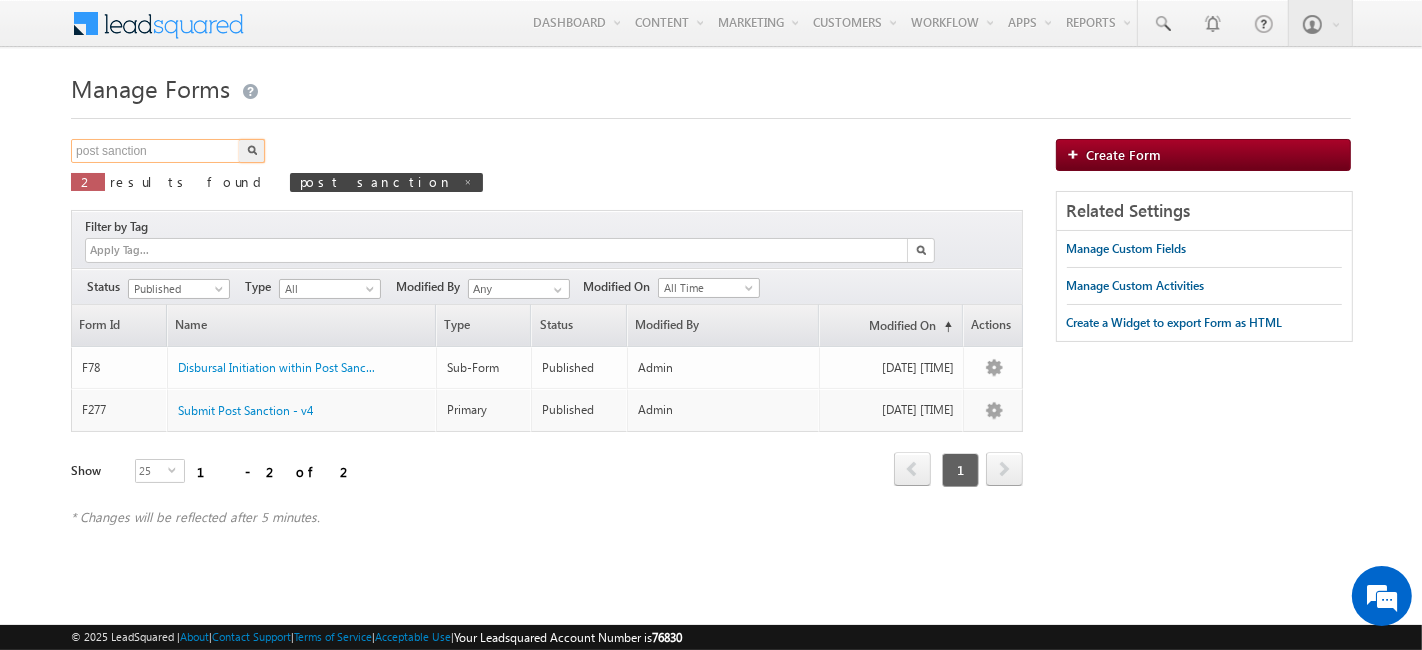 click on "post sanction" at bounding box center (156, 151) 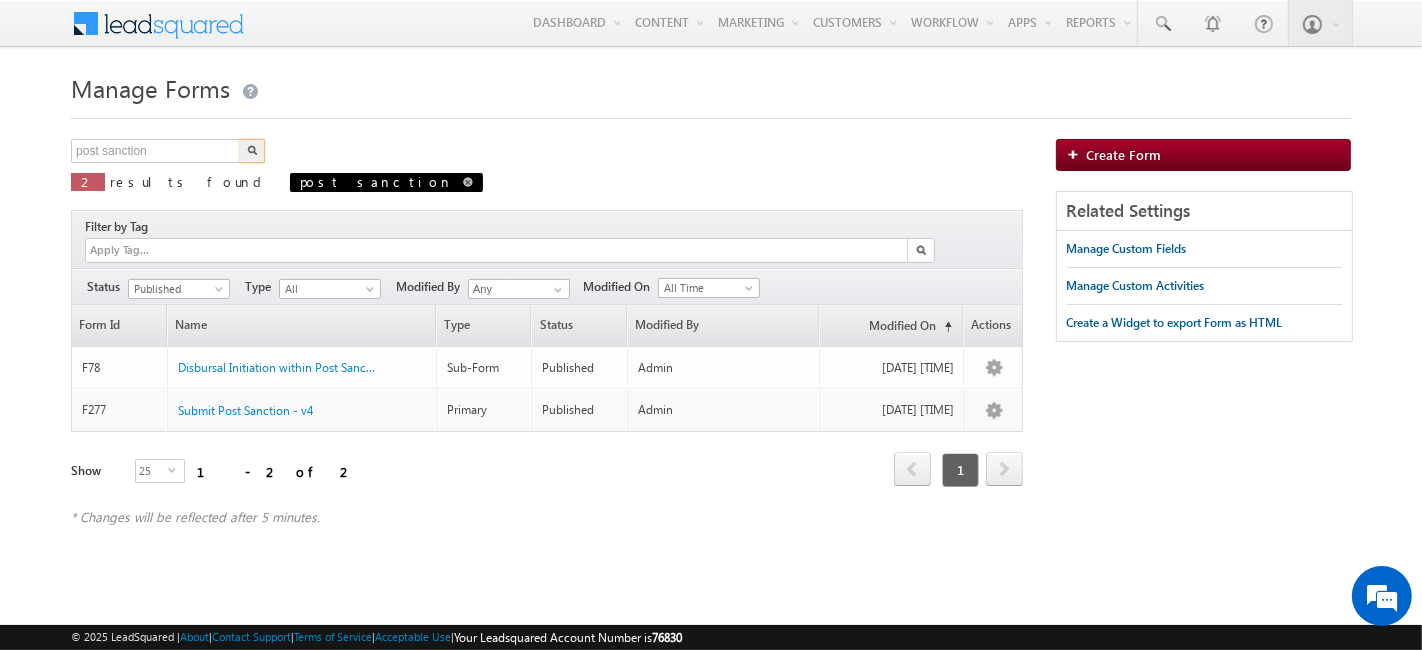 click on "post sanction" at bounding box center [376, 181] 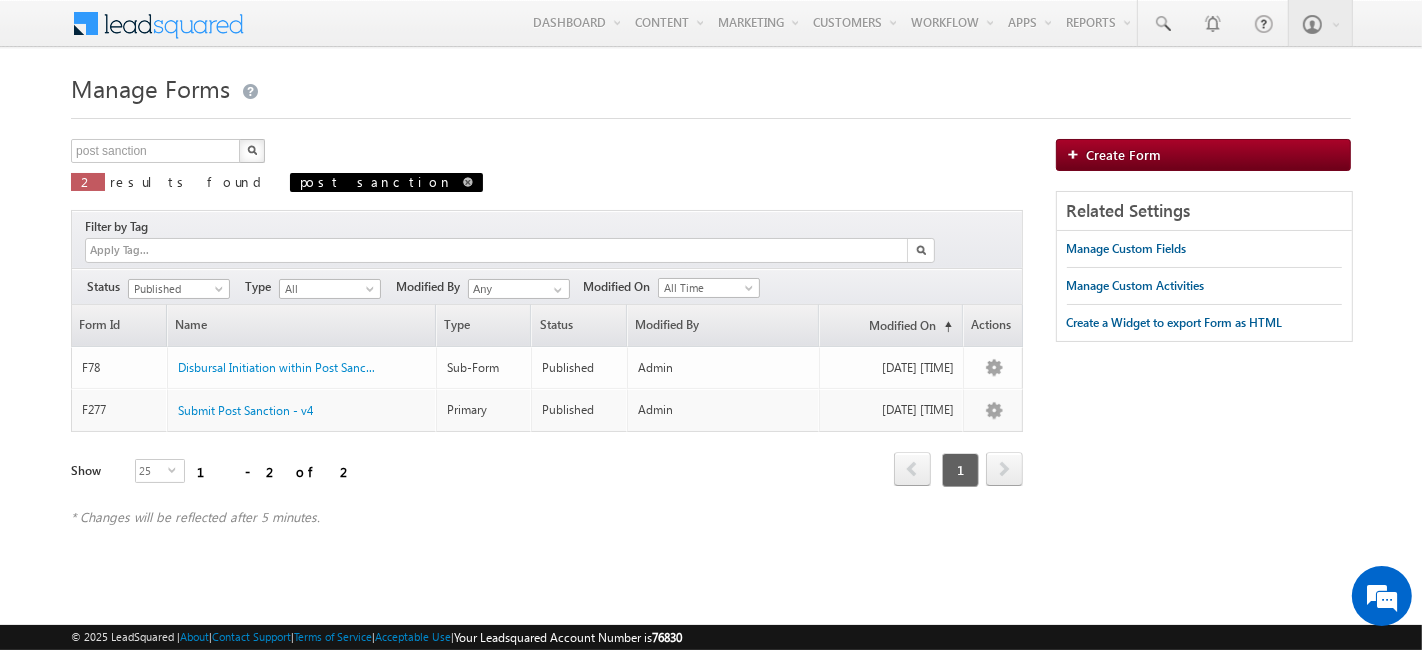click on "post sanction" at bounding box center (376, 181) 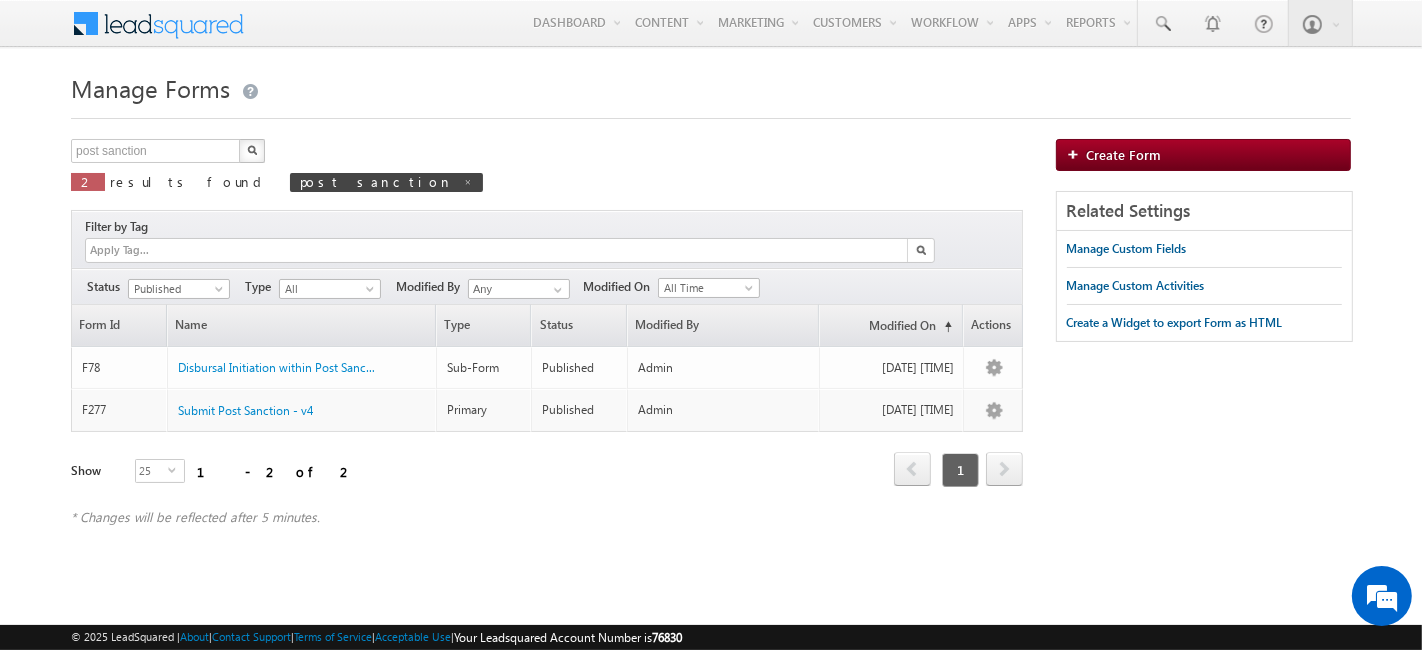 click at bounding box center (252, 151) 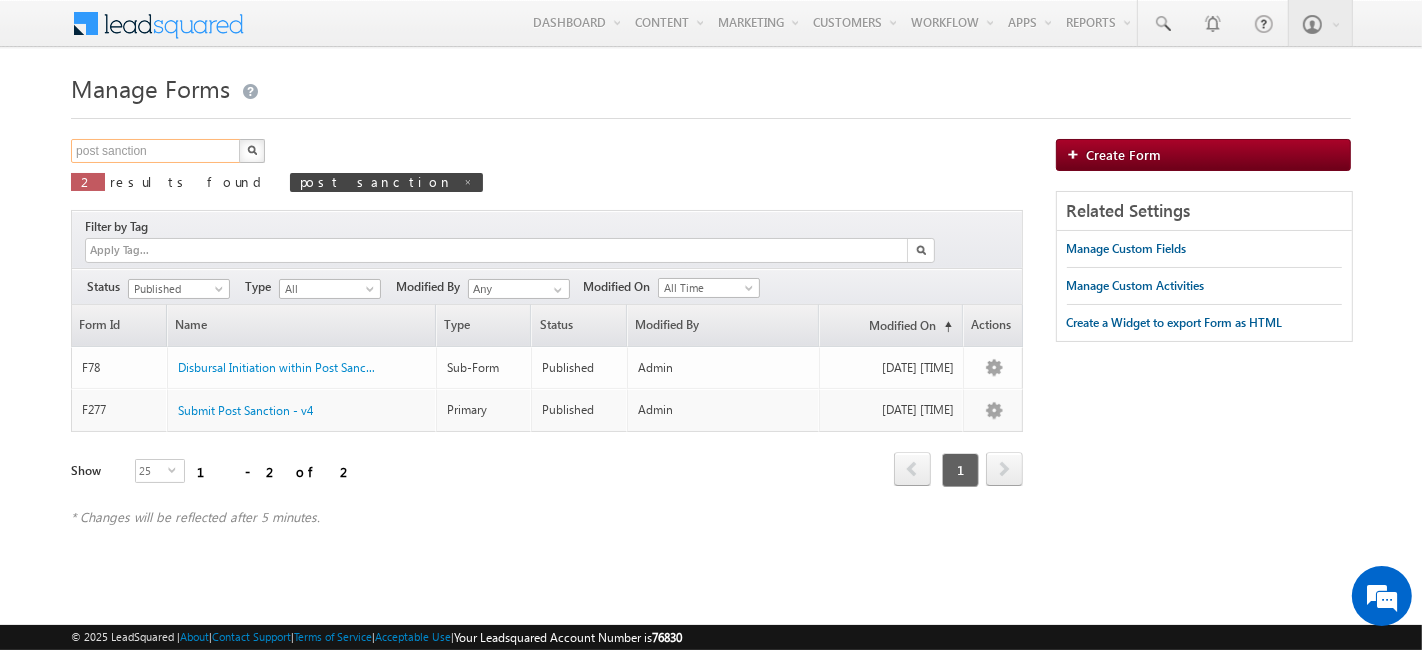 click on "post sanction" at bounding box center (156, 151) 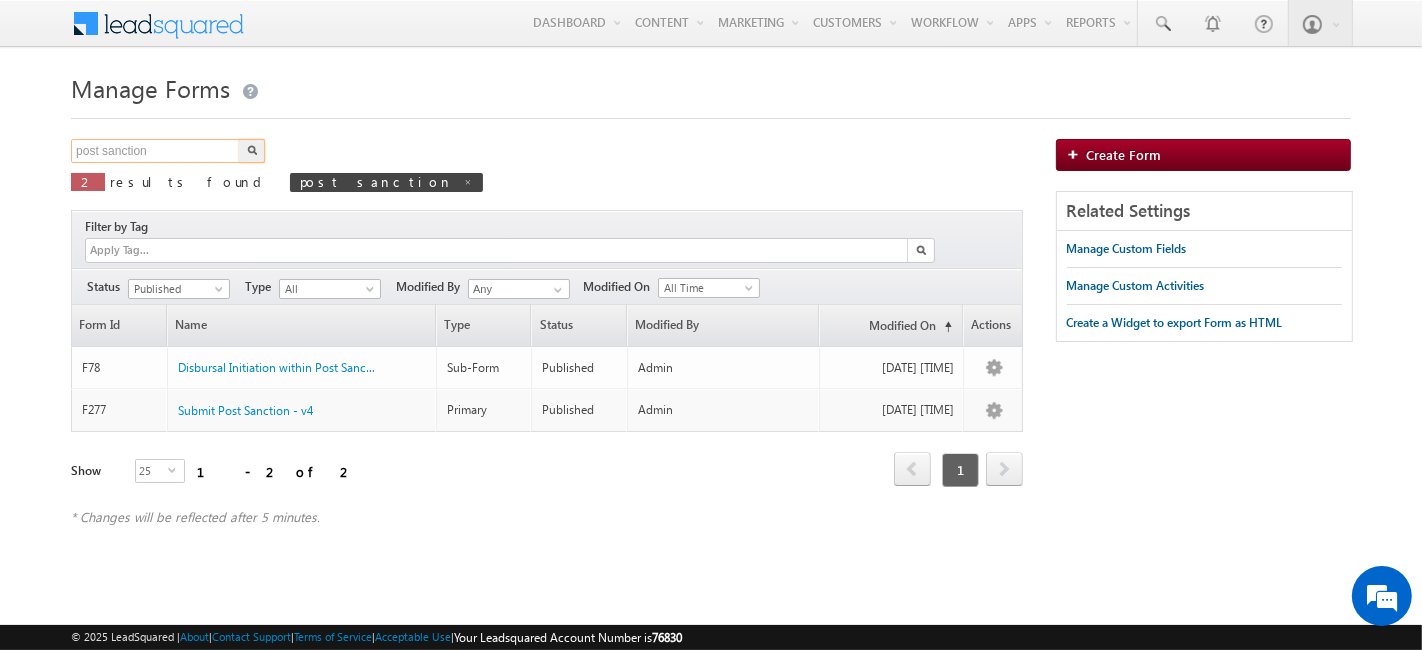 click on "post sanction" at bounding box center (156, 151) 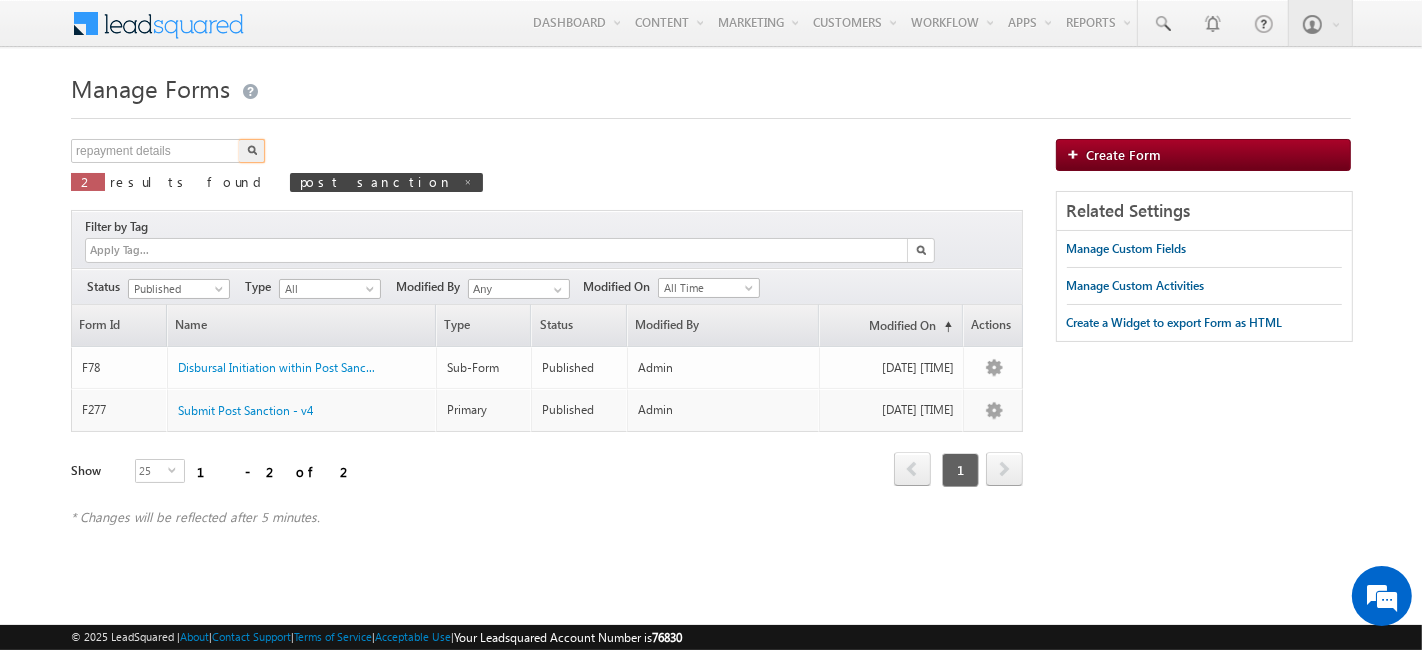 click at bounding box center [252, 151] 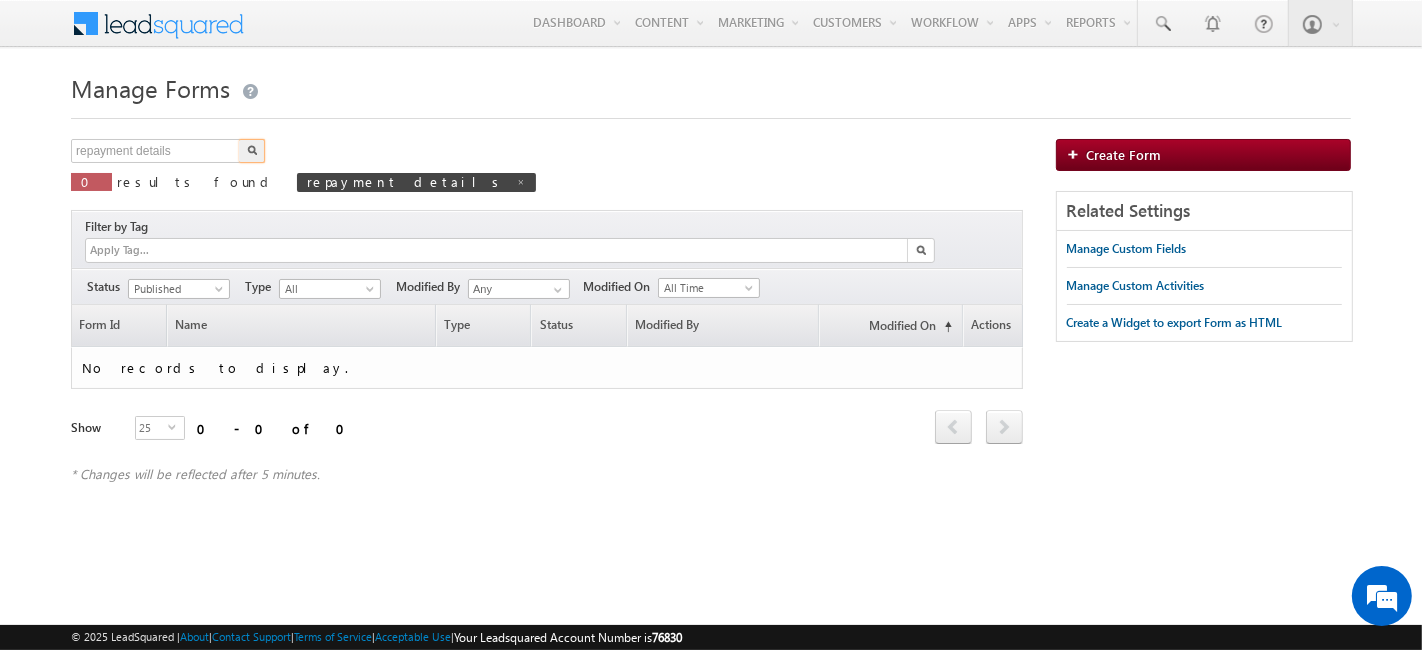 click at bounding box center [252, 151] 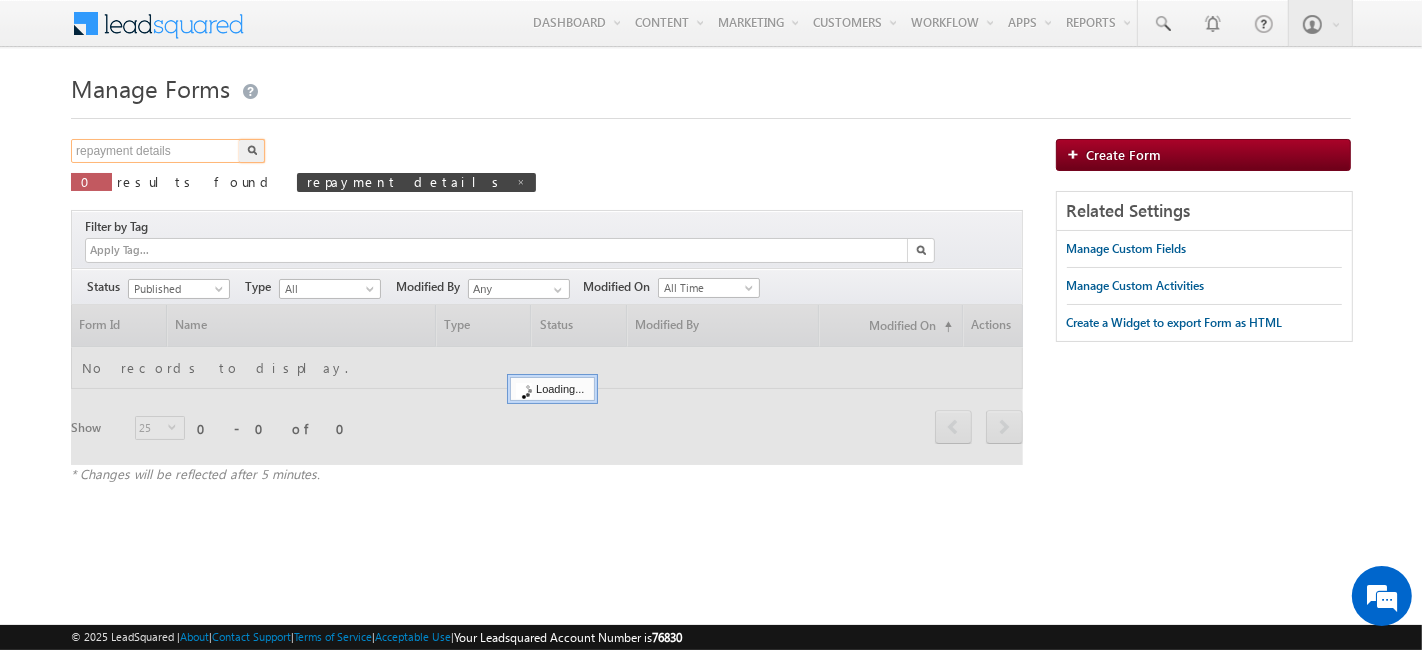 click on "repayment details" at bounding box center (156, 151) 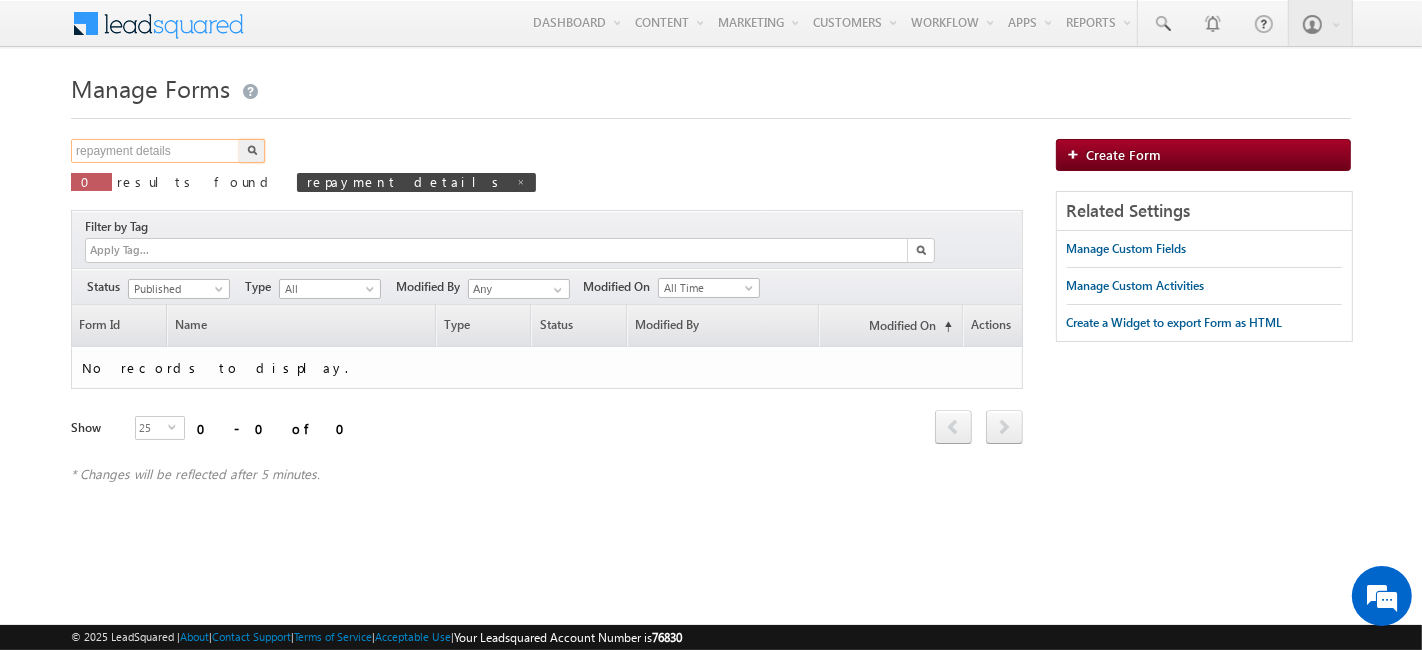 click on "repayment details" at bounding box center [156, 151] 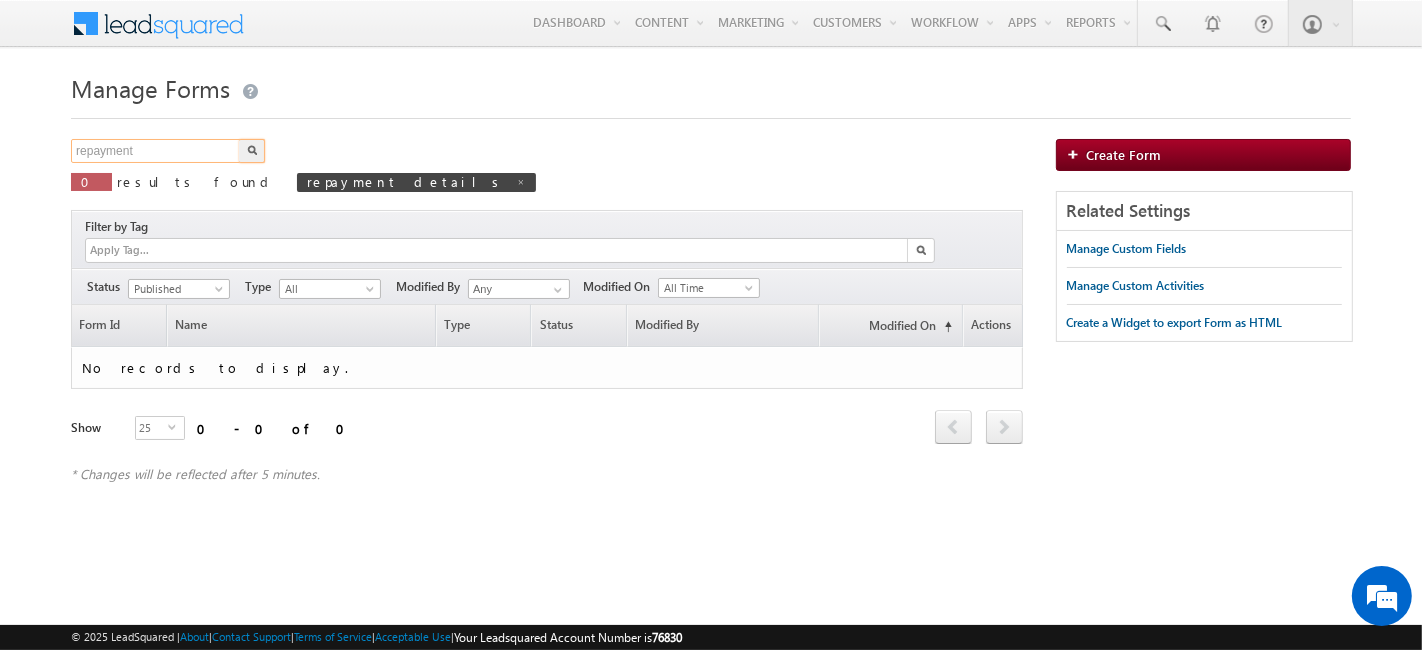 type on "repayment" 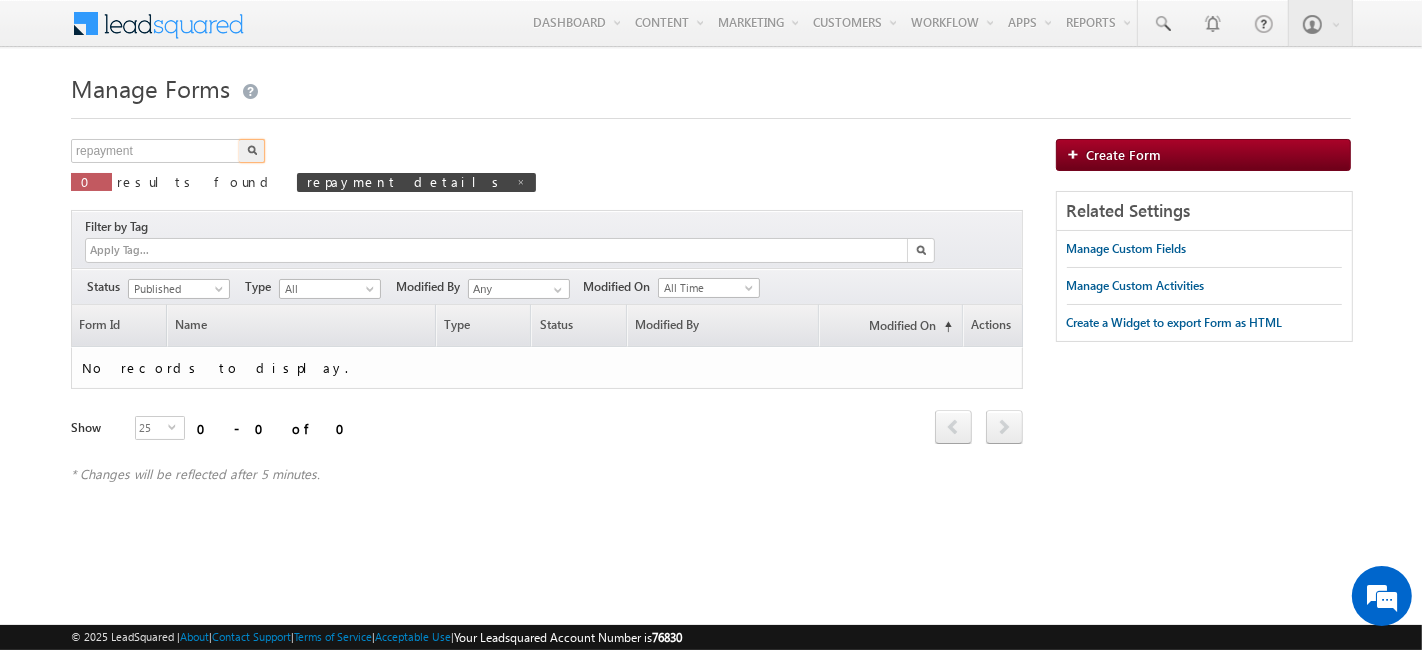 click at bounding box center [252, 151] 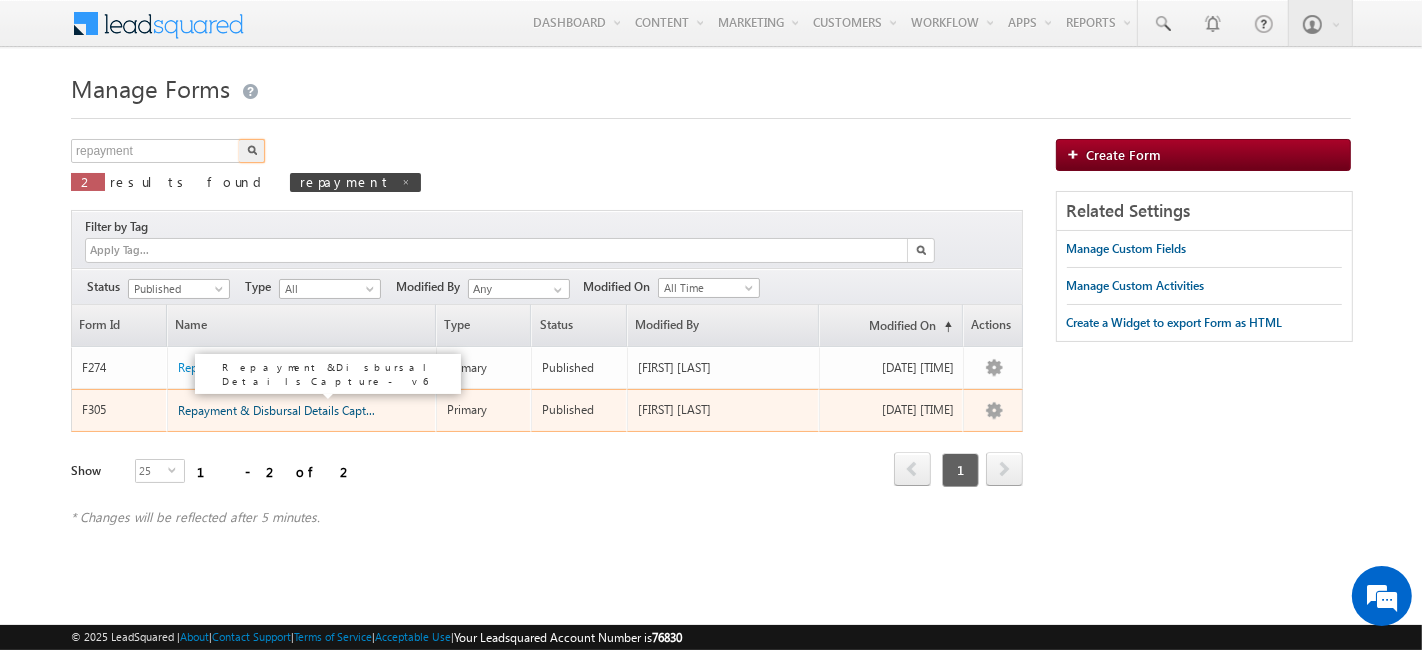 click on "Repayment & Disbursal Details Capture - ..." at bounding box center [290, 410] 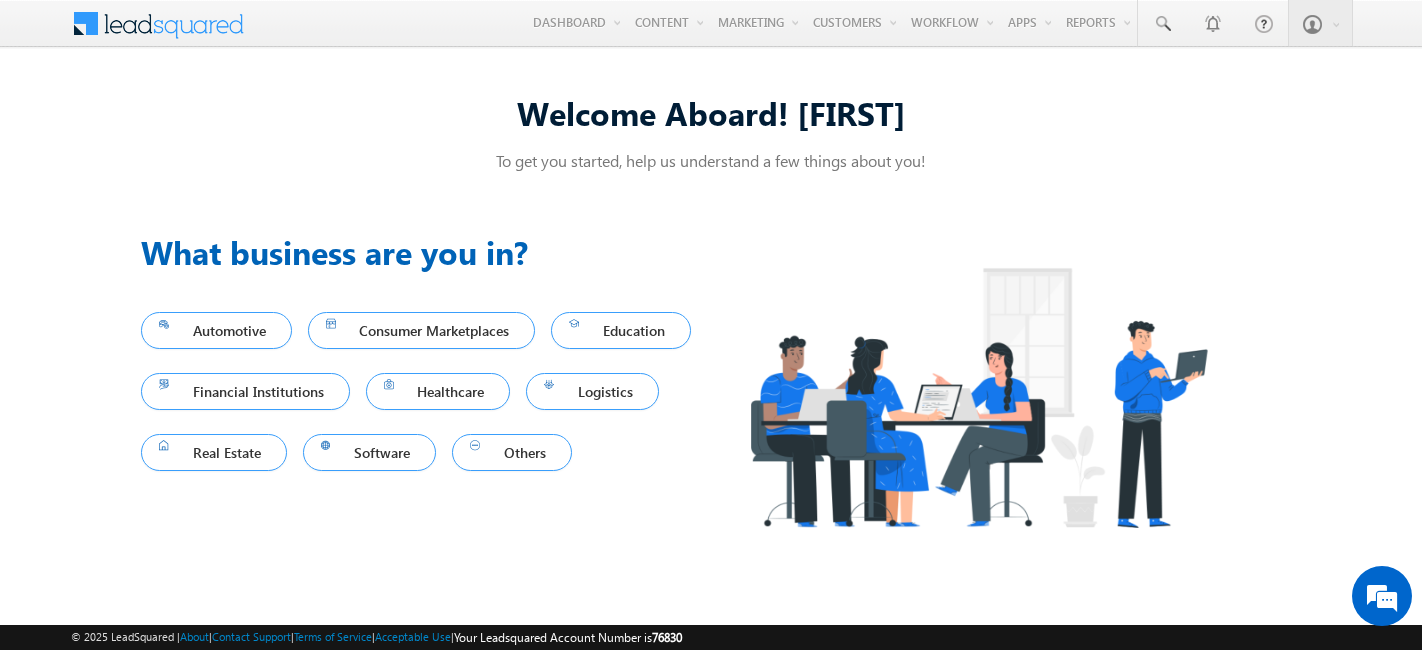 scroll, scrollTop: 0, scrollLeft: 0, axis: both 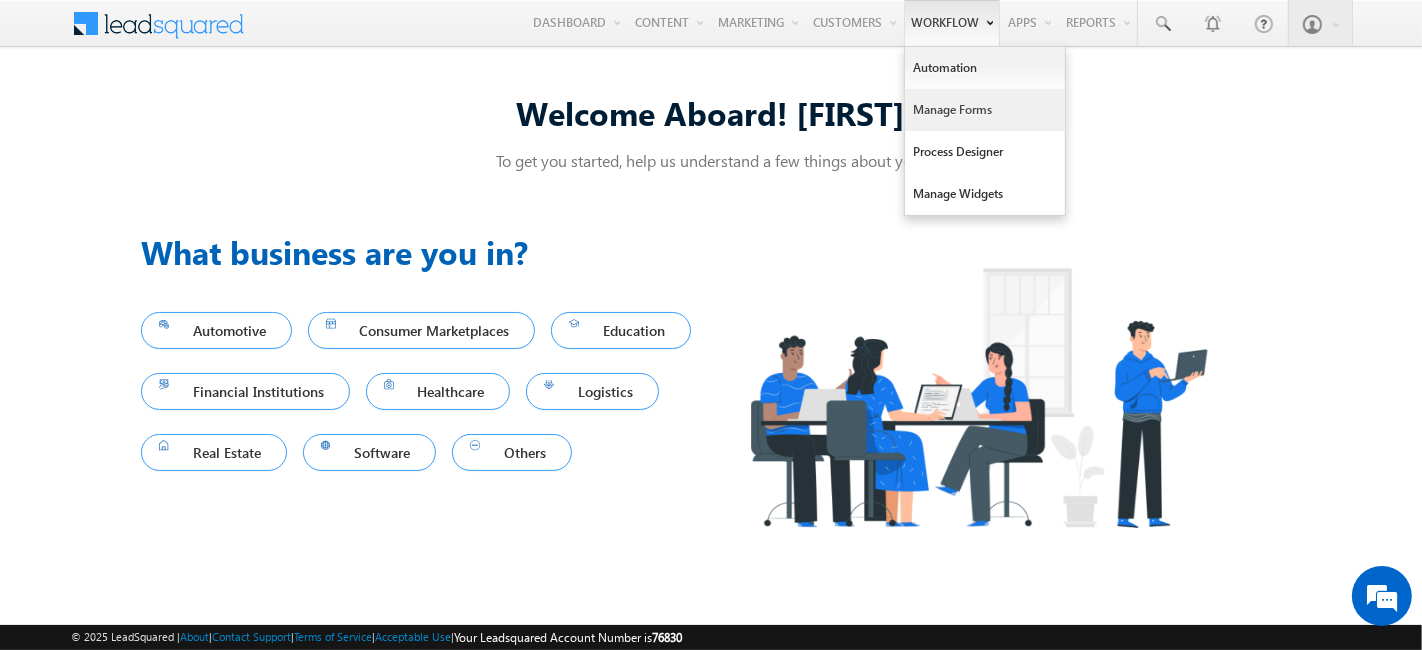 click on "Manage Forms" at bounding box center [985, 110] 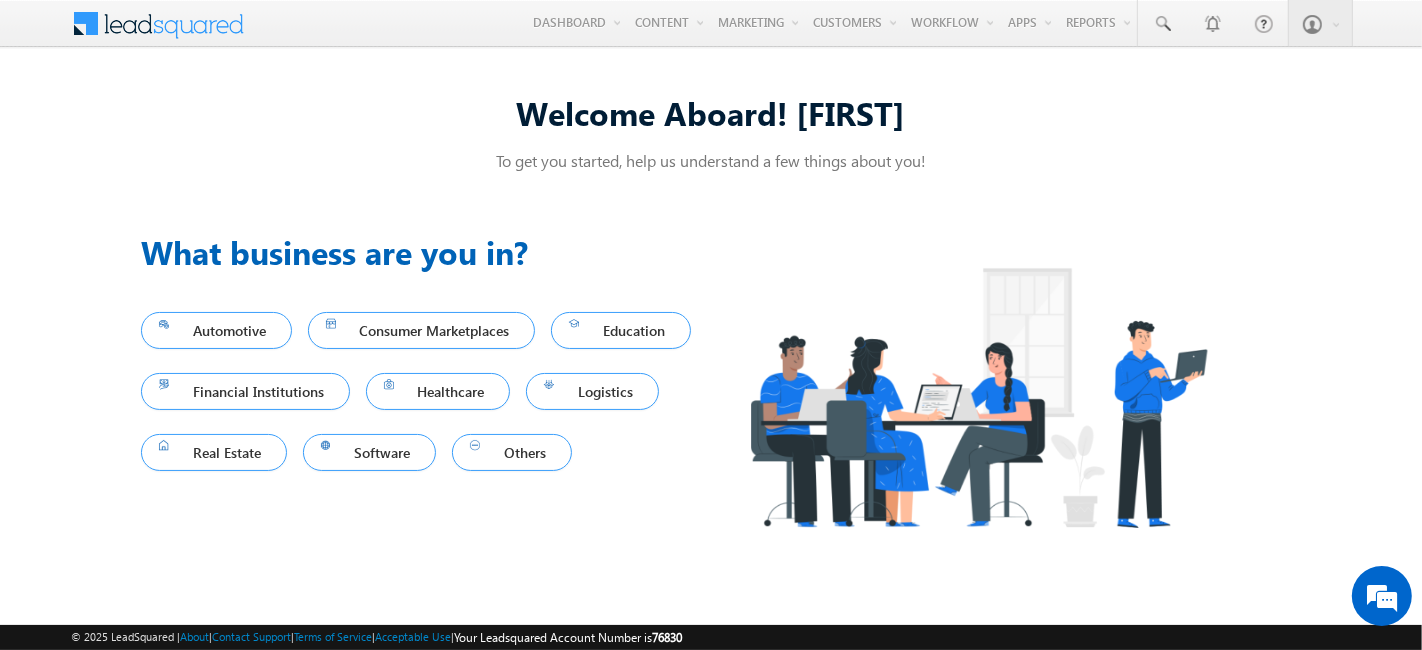 scroll, scrollTop: 0, scrollLeft: 0, axis: both 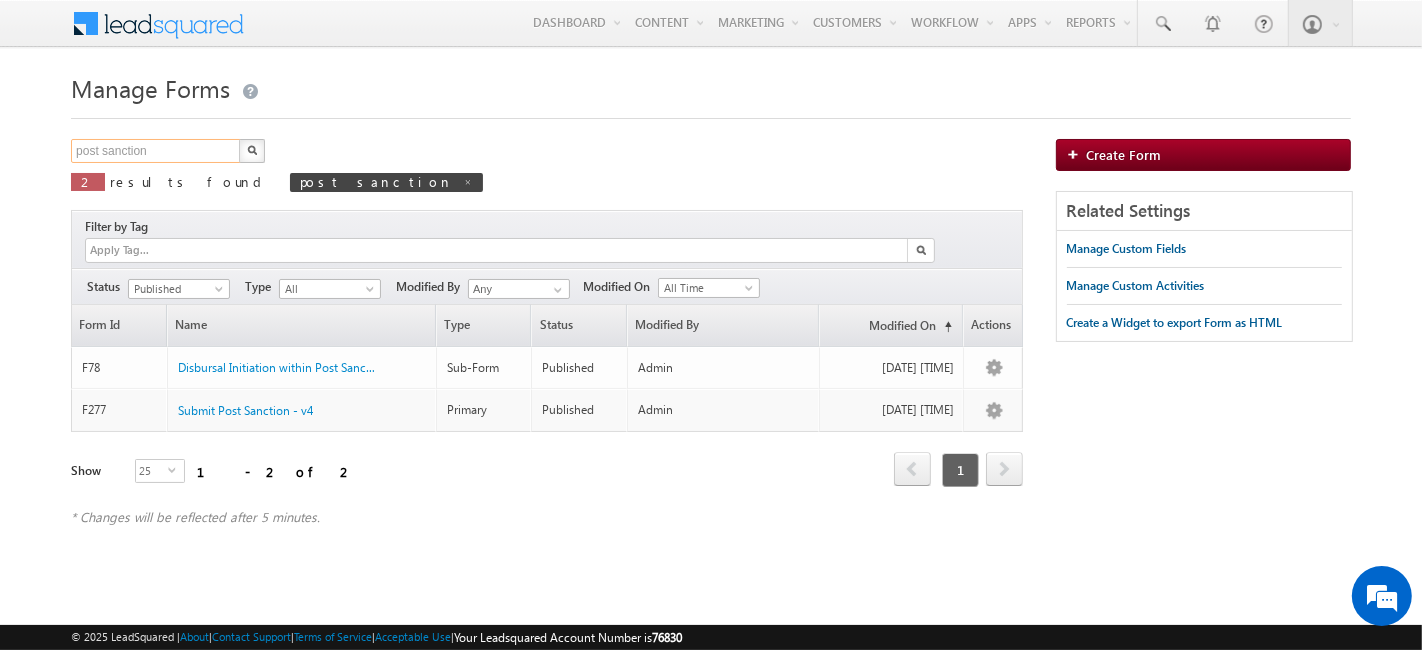 click on "post sanction" at bounding box center [156, 151] 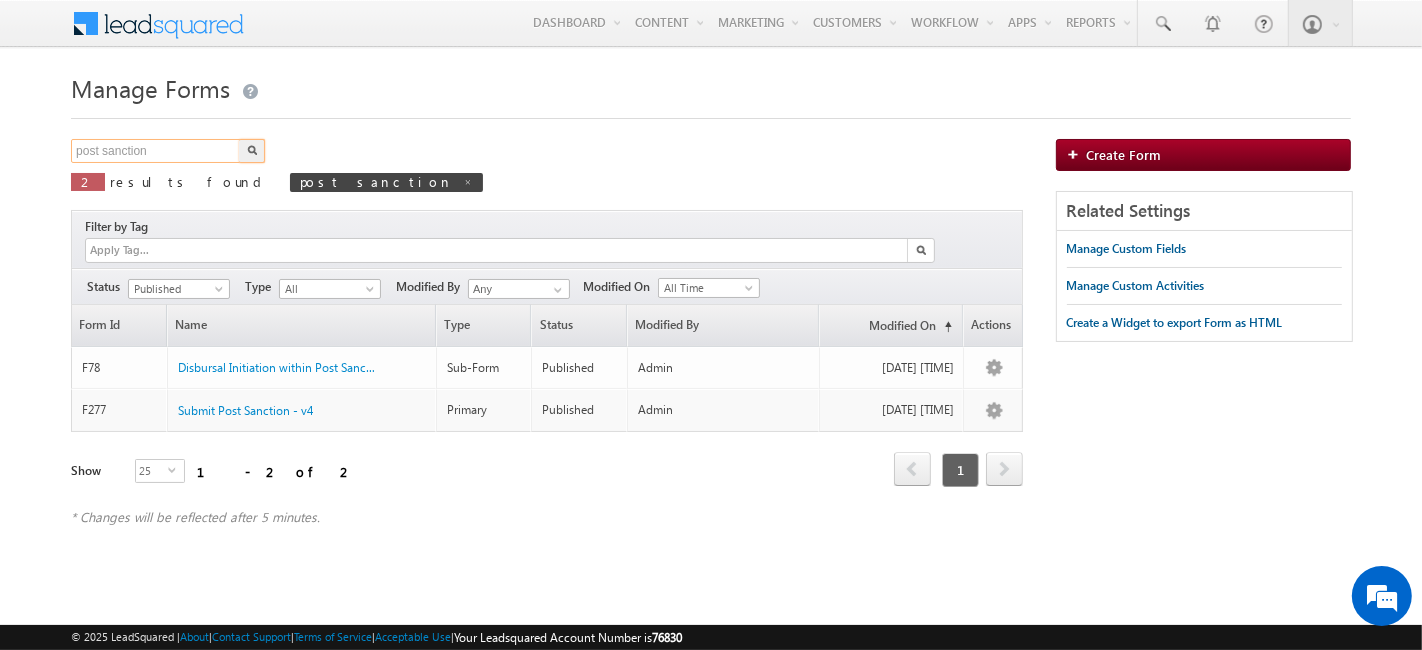 click on "post sanction" at bounding box center [156, 151] 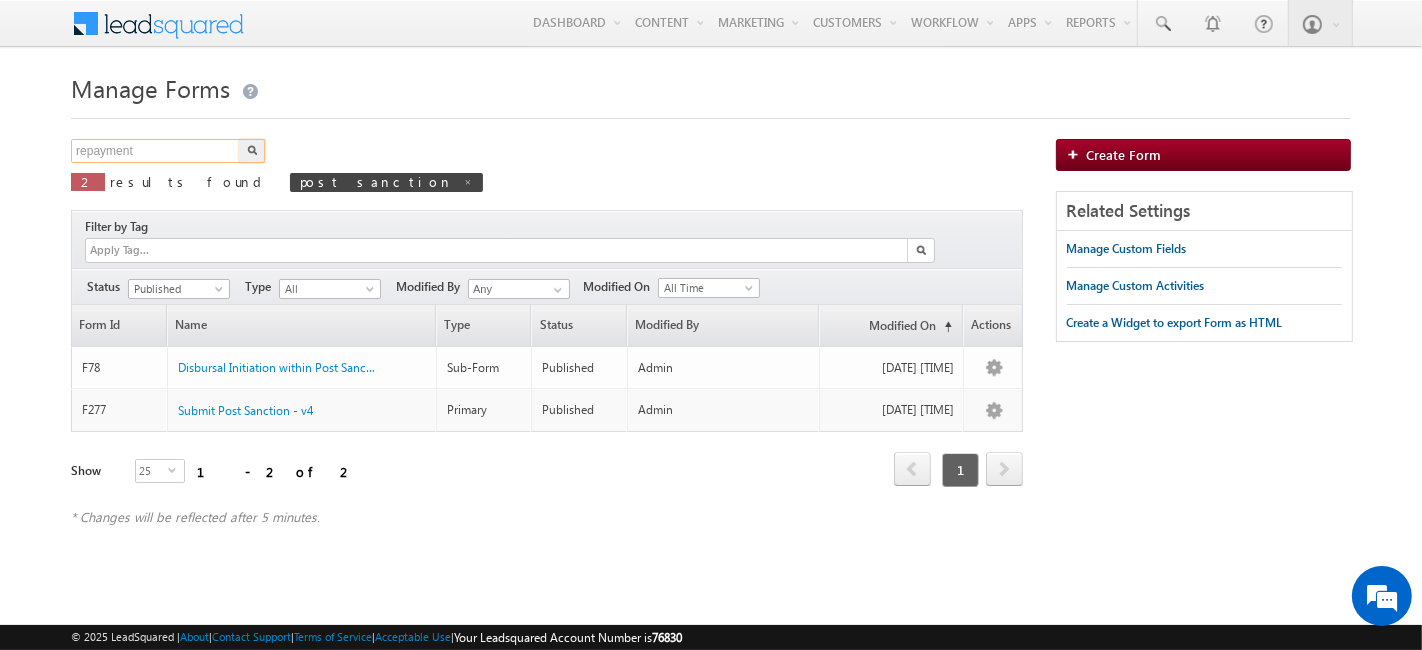 type on "repayment" 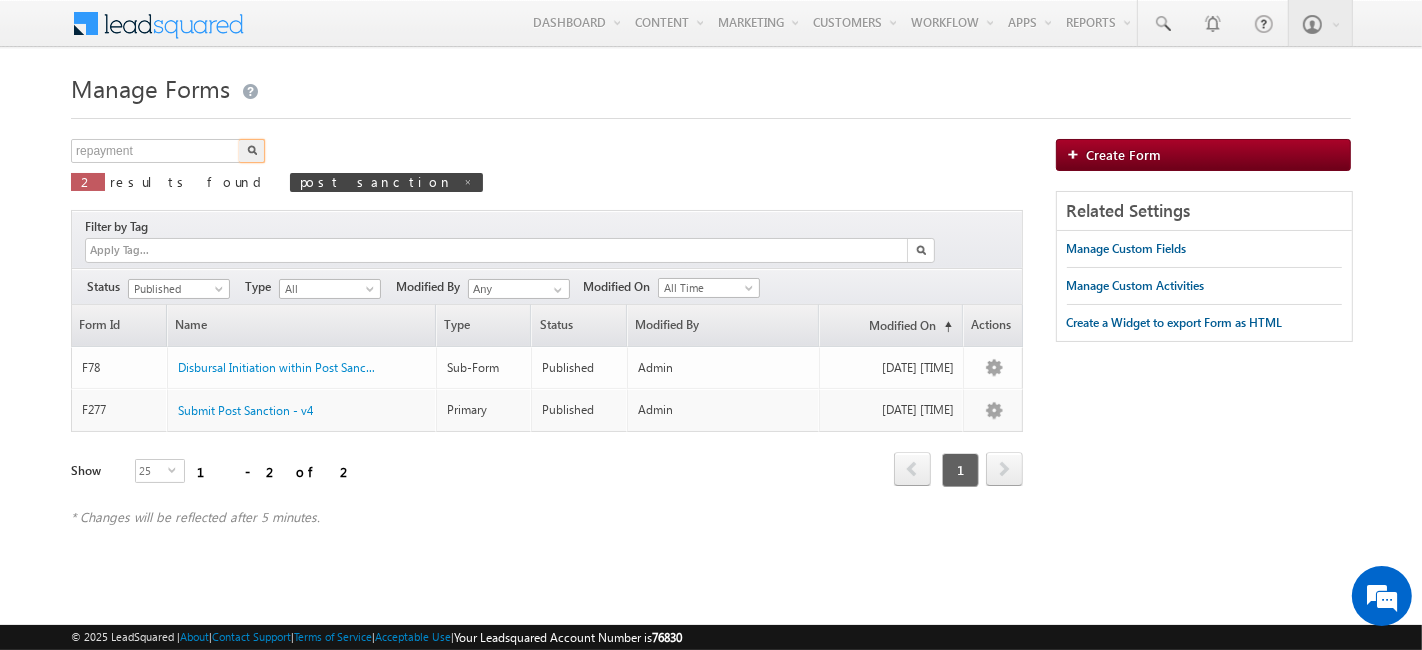 click on "repayment X   2 results found         post sanction" at bounding box center (277, 167) 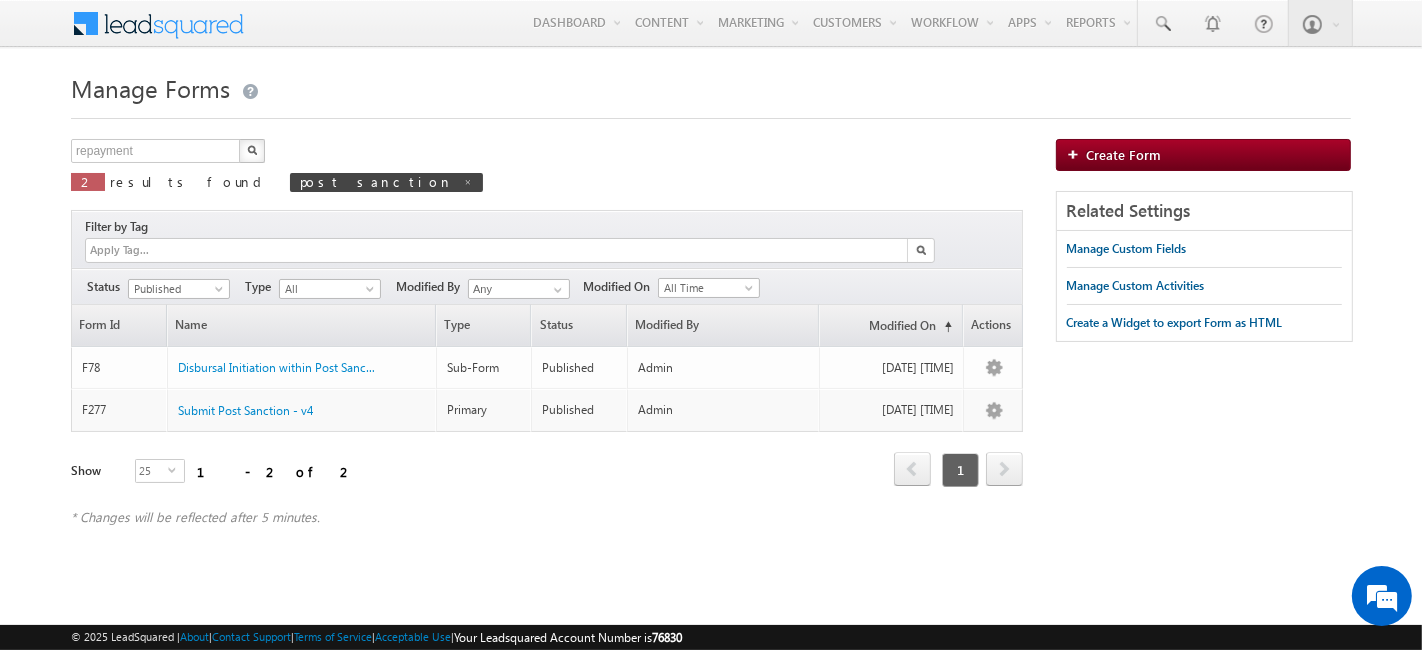 click at bounding box center (252, 150) 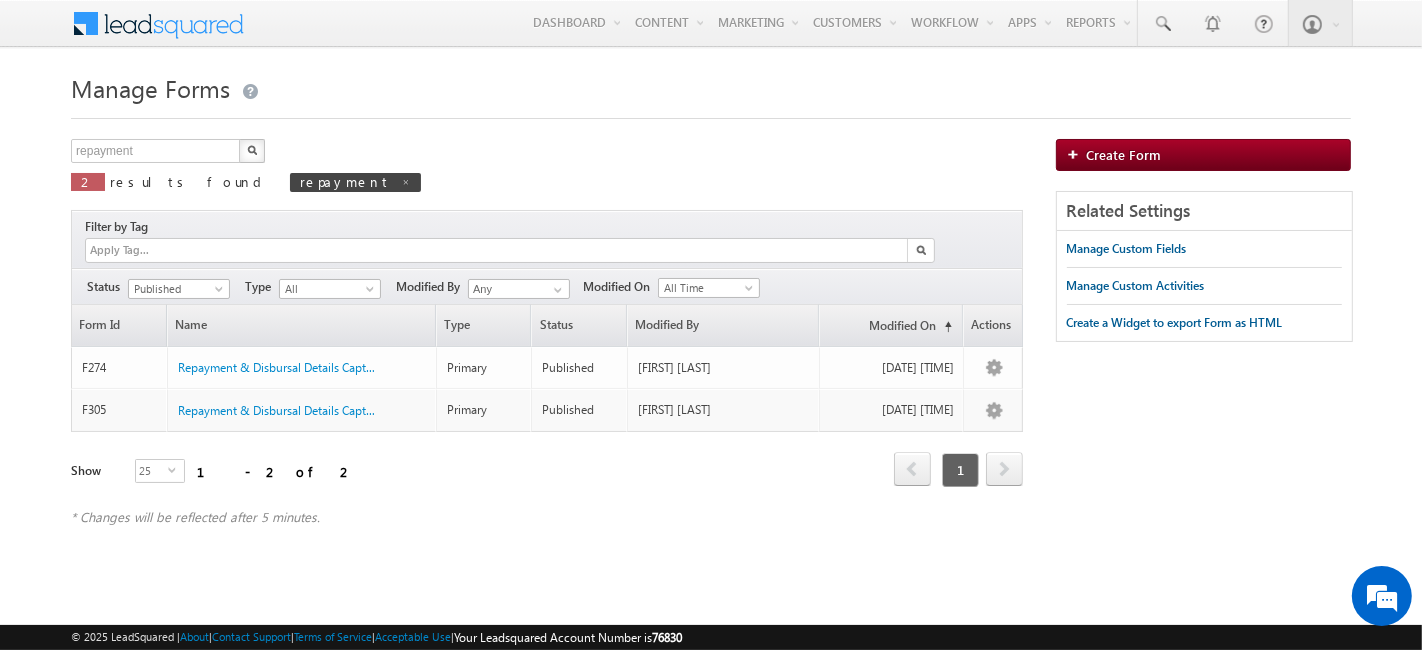 scroll, scrollTop: 0, scrollLeft: 0, axis: both 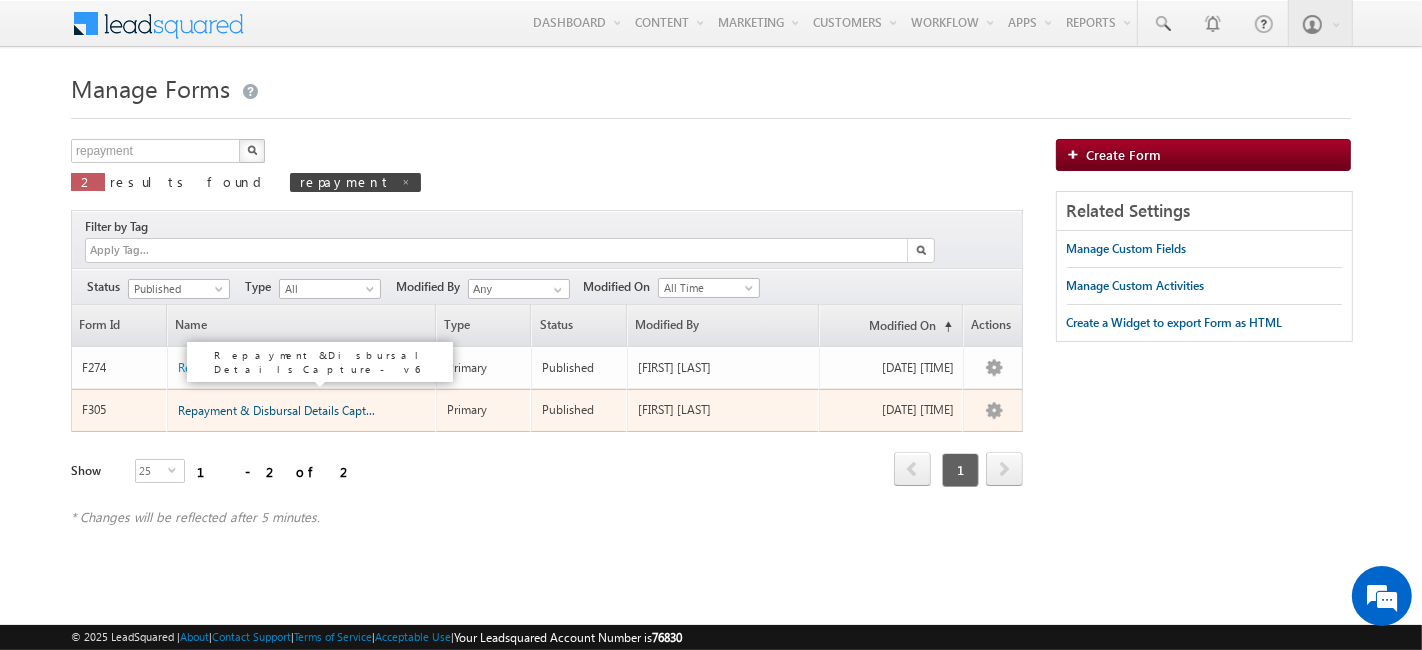 click on "Repayment & Disbursal Details Capture - ..." at bounding box center (290, 410) 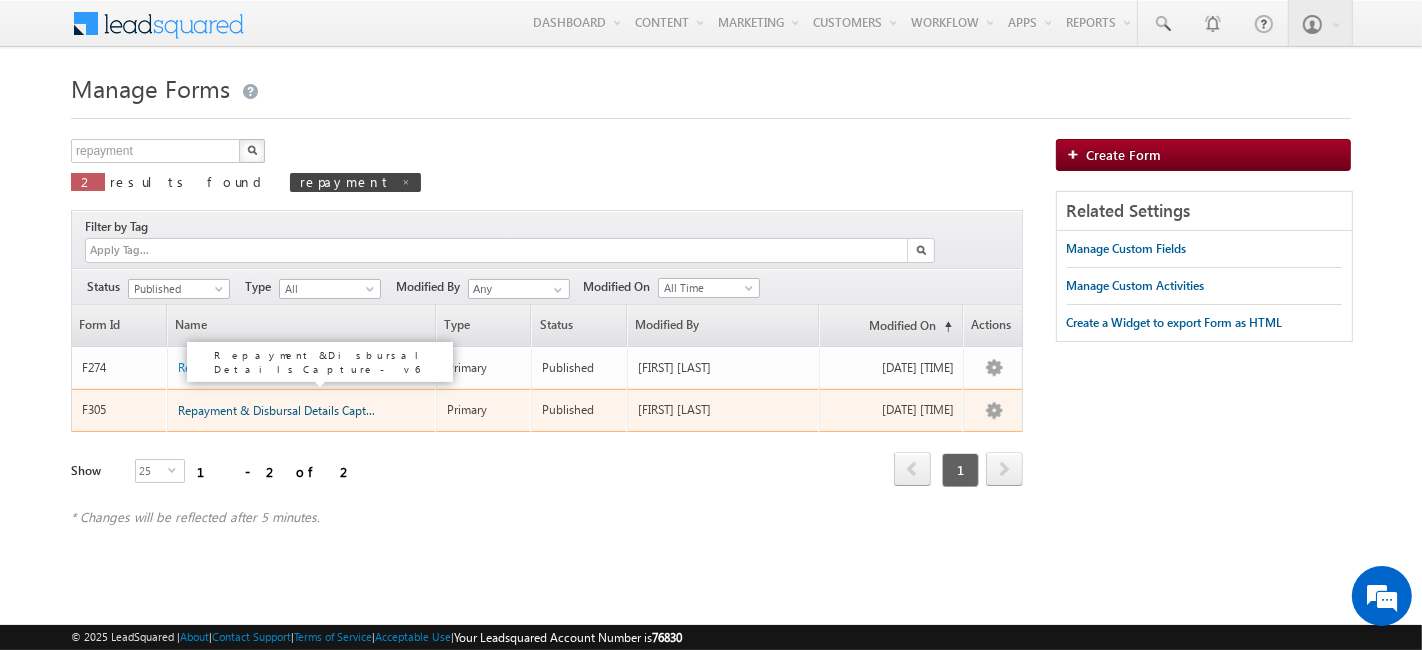 click on "Repayment & Disbursal Details Capture - ..." at bounding box center [290, 410] 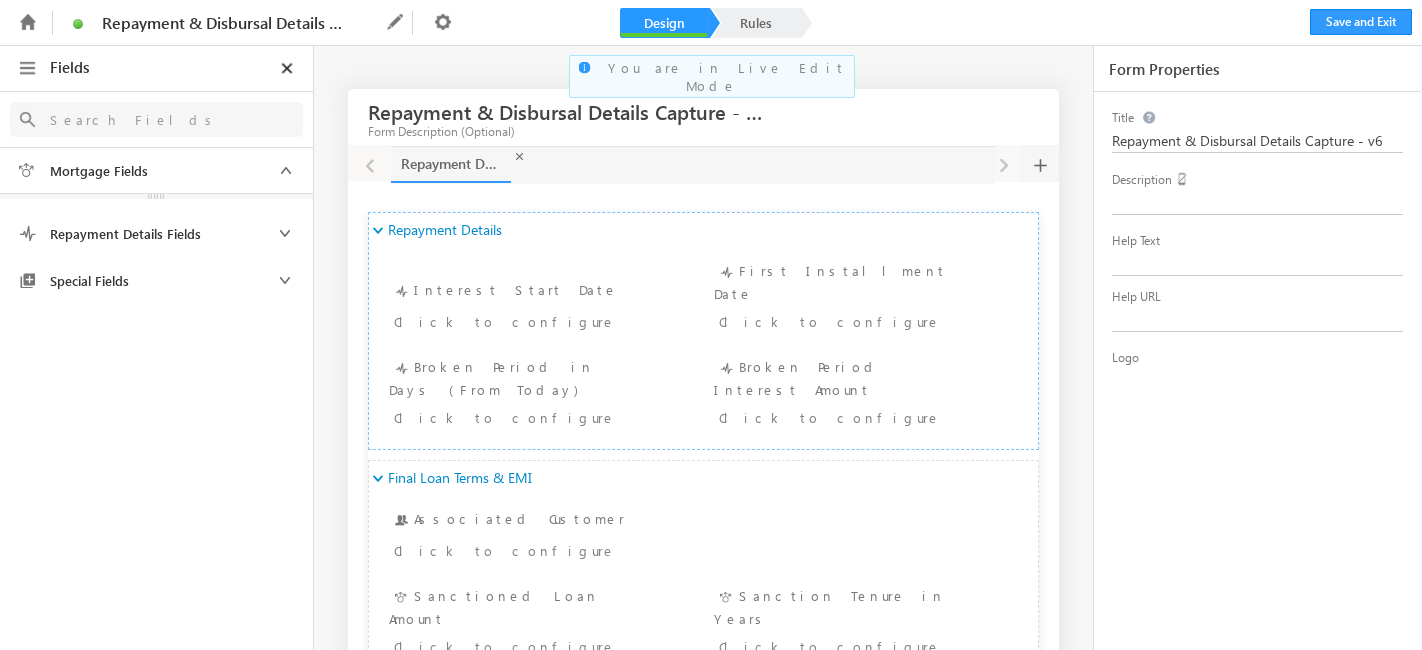 scroll, scrollTop: 0, scrollLeft: 0, axis: both 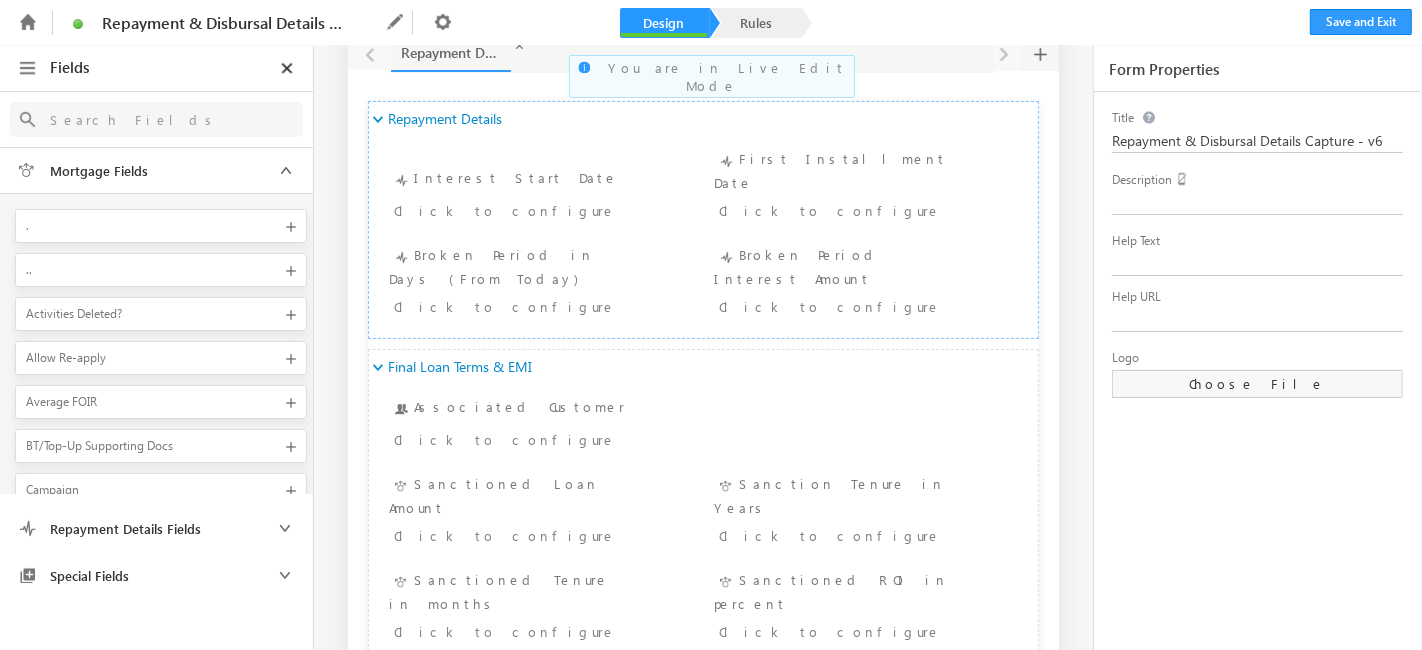click at bounding box center (153, 119) 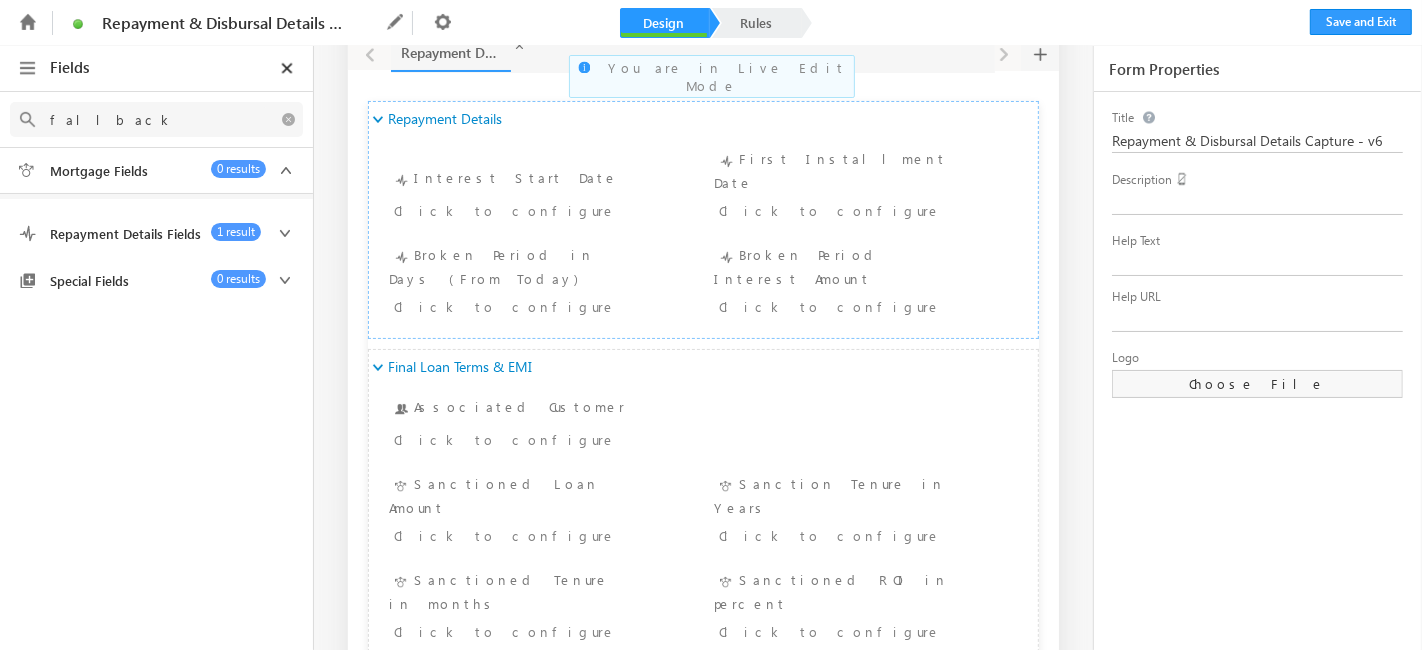 type on "fallback" 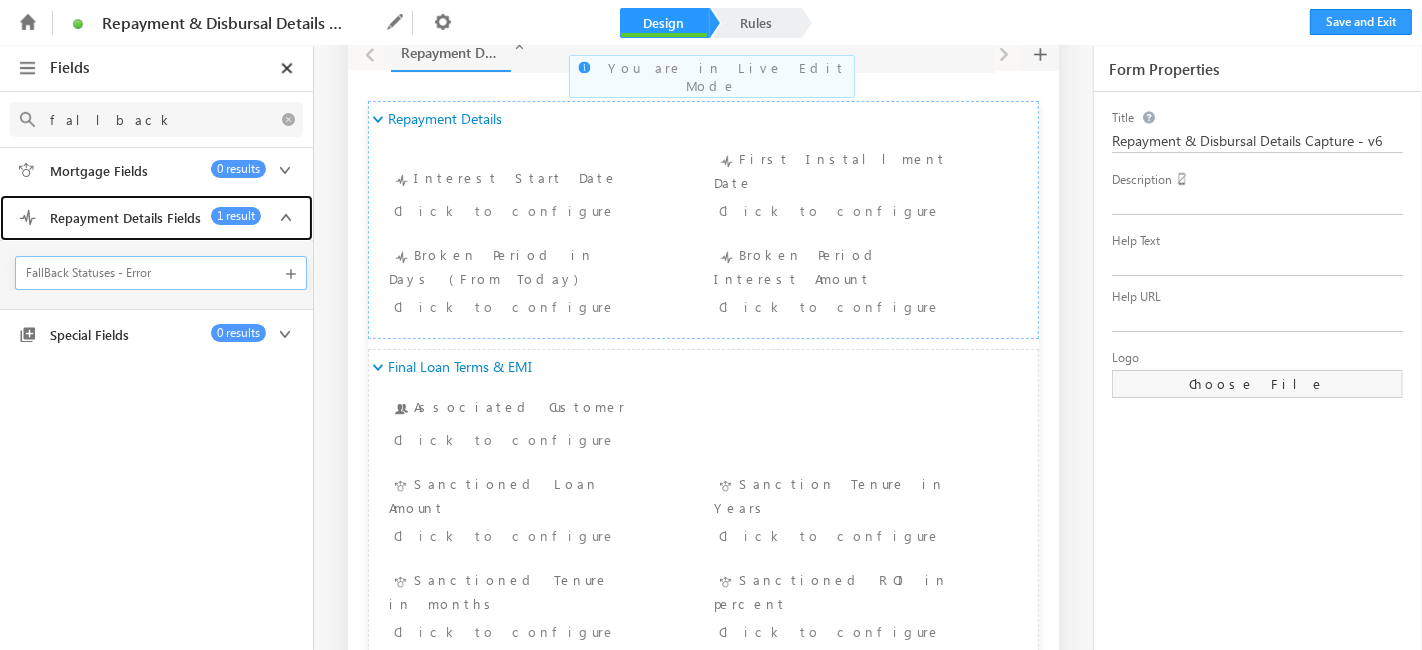 click on "FallBack Statuses - Error" at bounding box center [150, 273] 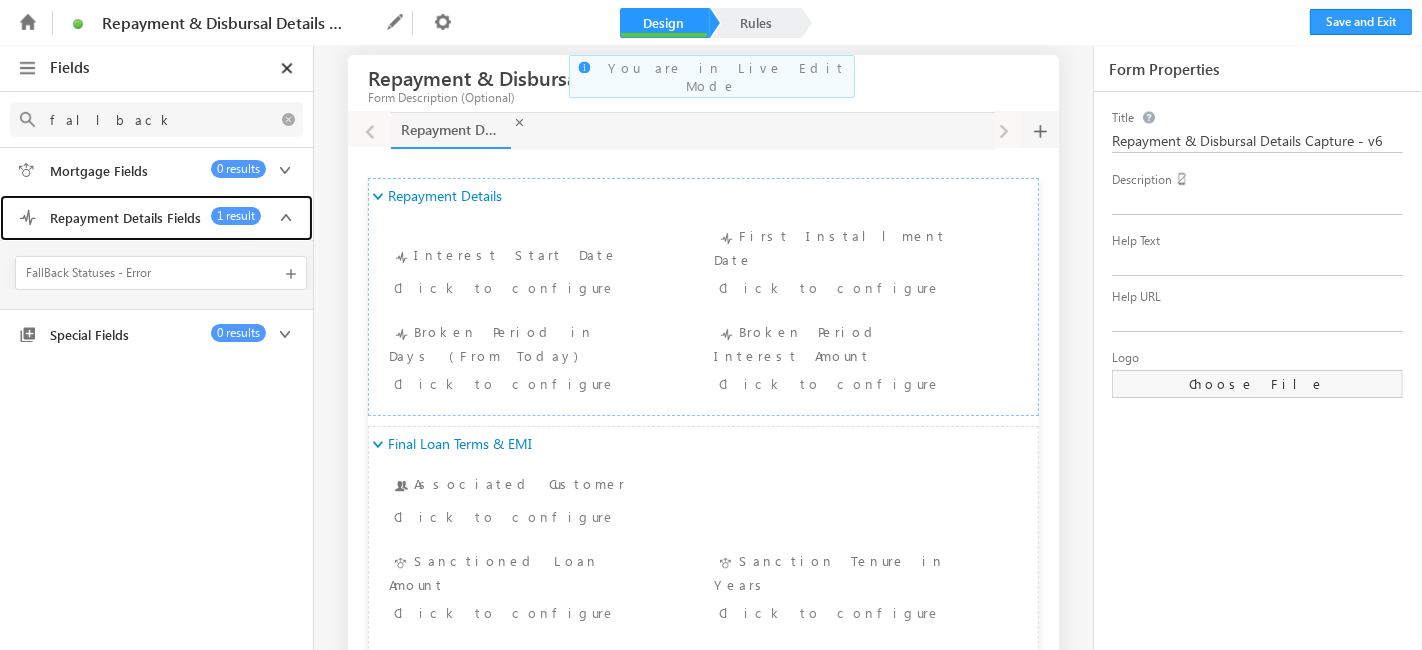 scroll, scrollTop: 0, scrollLeft: 0, axis: both 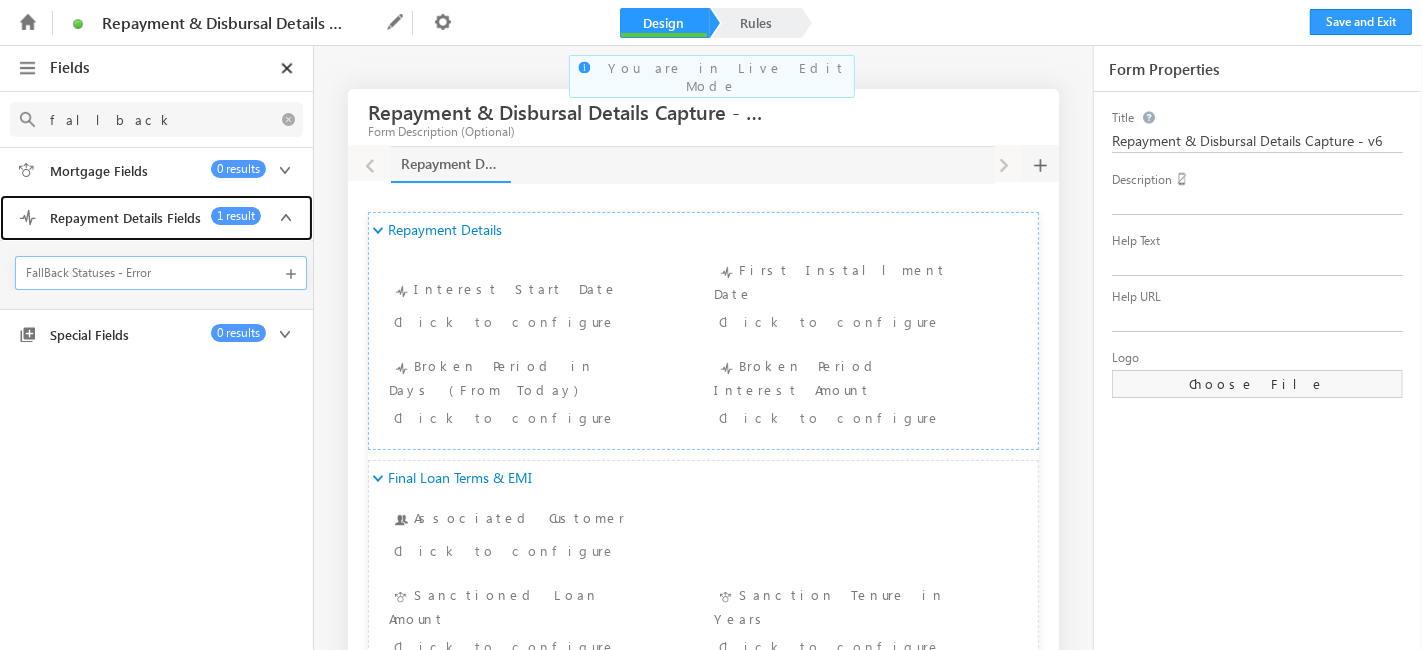click on "FallBack Statuses - Error" at bounding box center (163, 275) 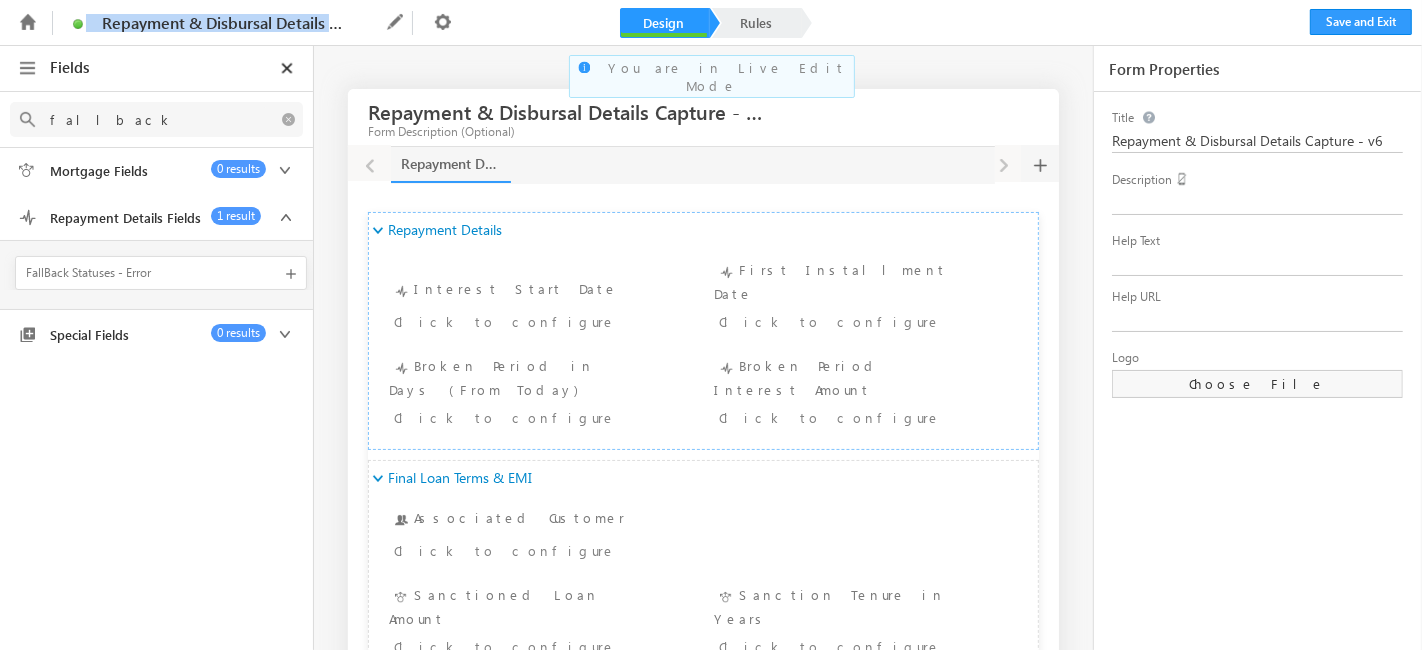 drag, startPoint x: 86, startPoint y: 30, endPoint x: 302, endPoint y: 33, distance: 216.02083 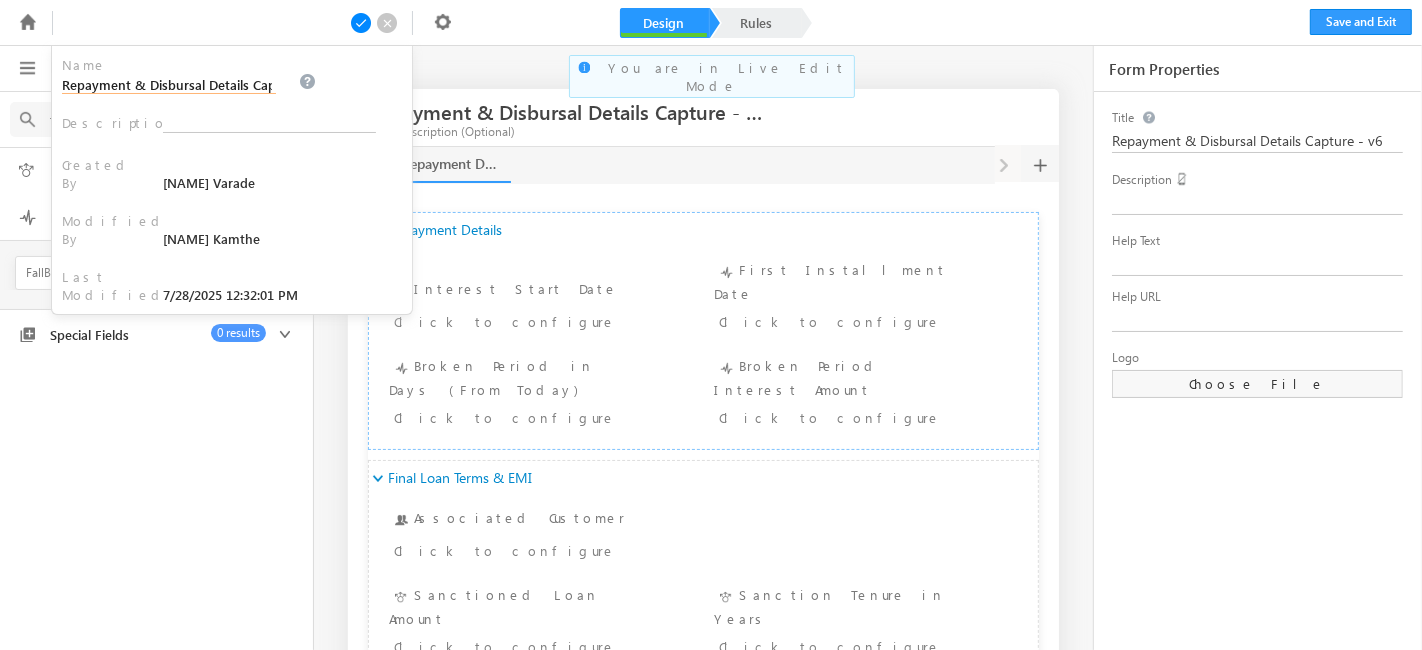 click on "Repayment & Disbursal Details Capture - v6" at bounding box center (169, 84) 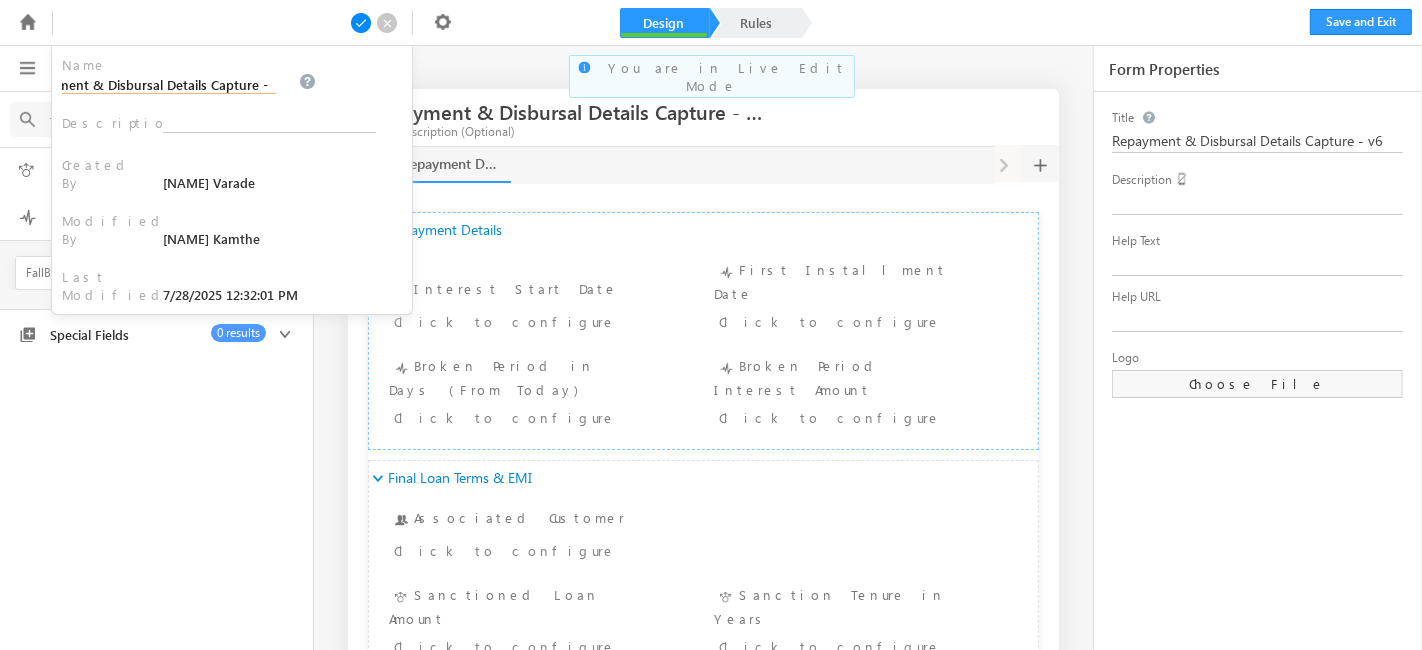 scroll, scrollTop: 0, scrollLeft: 48, axis: horizontal 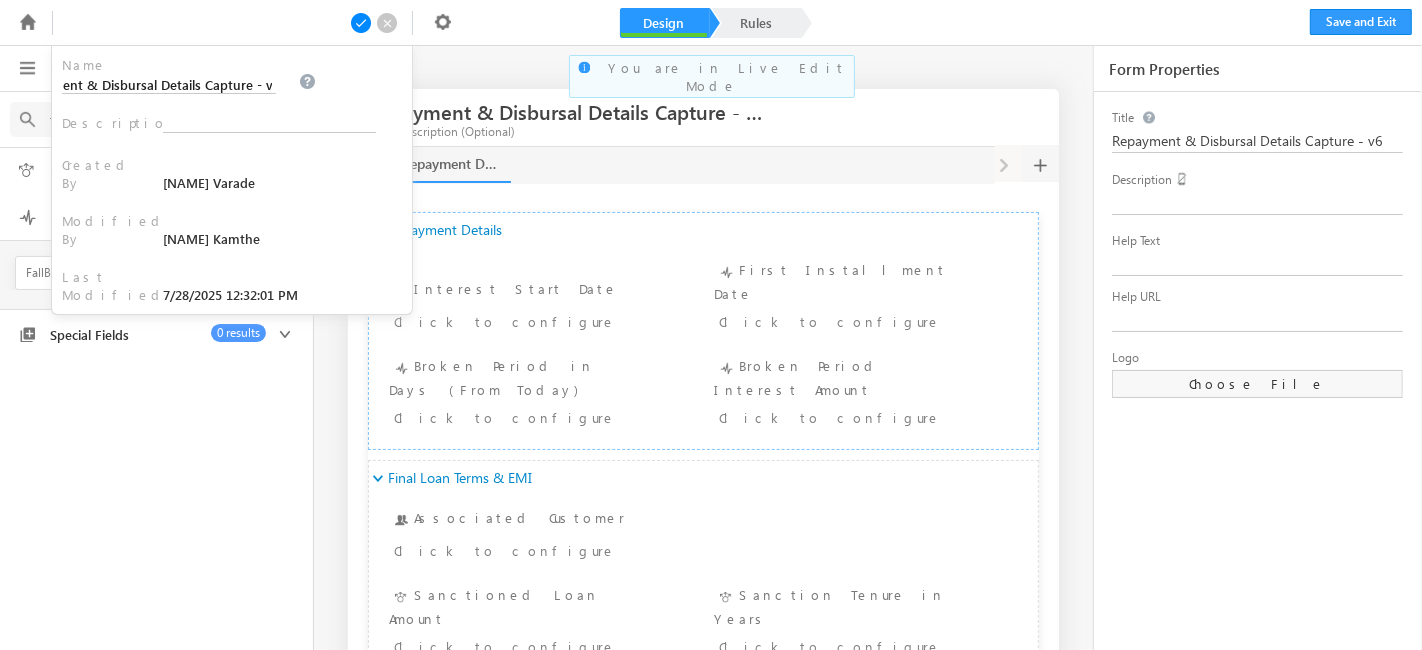 click on "Select an Account Fields    0 results   Select an Account Select an Account Customer fields   0 results   Account Aggregator Url Account Aggregator Url Click to configure Address 2 Address 2 Click to configure Assign to Me BOps Assign to Me BOps Click to configure Assign to Me COps Assign to Me COps Click to configure City City Click to configure Coapp 1 Phone Number Coapp 1 Phone Number Click to configure Coapp 10 Phone Number Coapp 10 Phone Number Click to configure Coapp 2 Phone Number Coapp 2 Phone Number Click to configure Coapp 3 Phone Number Coapp 3 Phone Number Click to configure Coapp 4 Phone Number Coapp 4 Phone Number Click to configure Coapp 5 Phone Number Coapp 5 Phone Number Click to configure Coapp 6 Phone Number Coapp 6 Phone Number Click to configure Coapp 7 Phone Number Coapp 7 Phone Number Click to configure Coapp 8 Phone Number Coapp 8 Phone Number Click to configure Coapp 9 Phone Number Coapp 9 Phone Number Click to configure Company Company Click to configure Country Country" at bounding box center (156, 398) 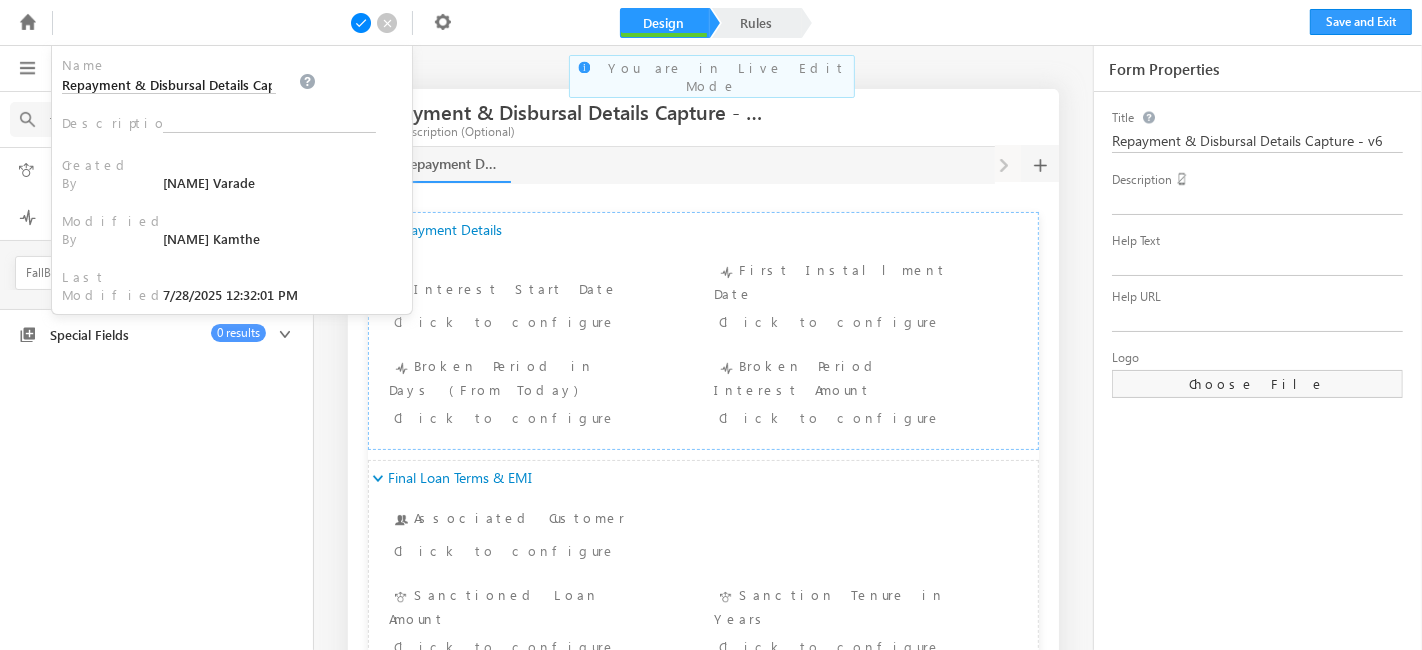 click at bounding box center [387, 23] 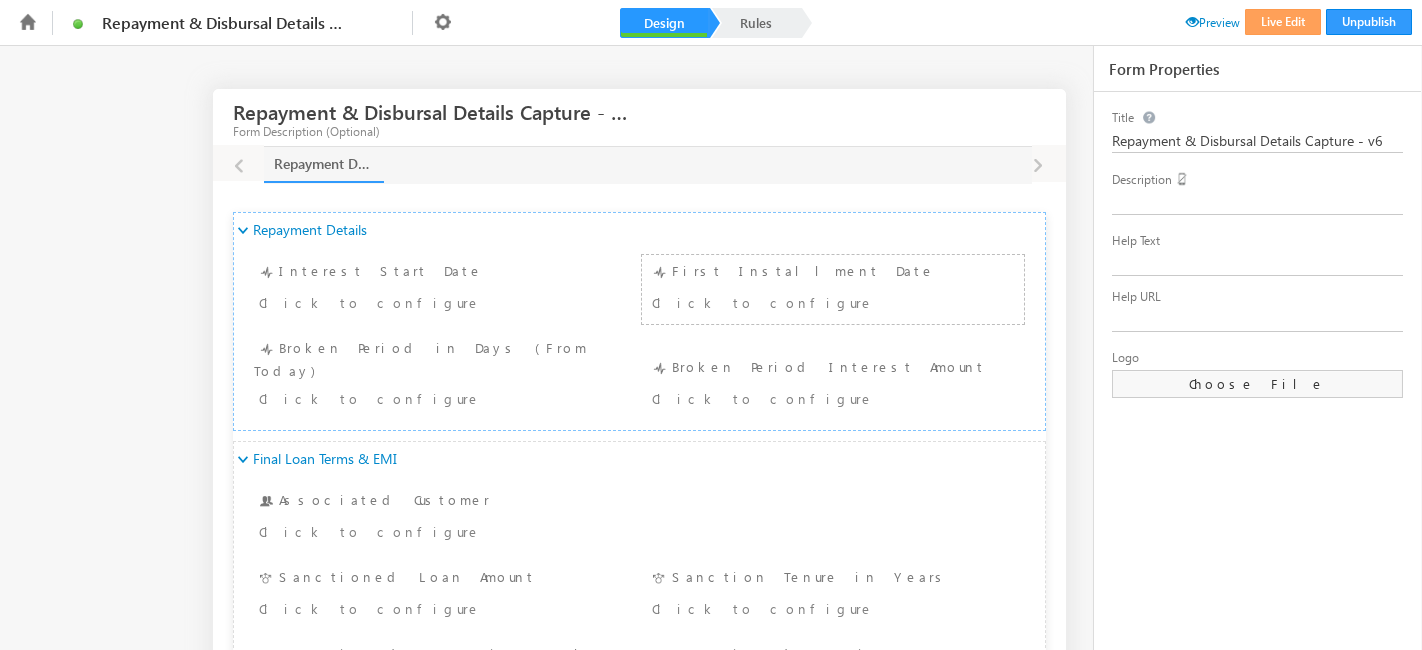 scroll, scrollTop: 0, scrollLeft: 0, axis: both 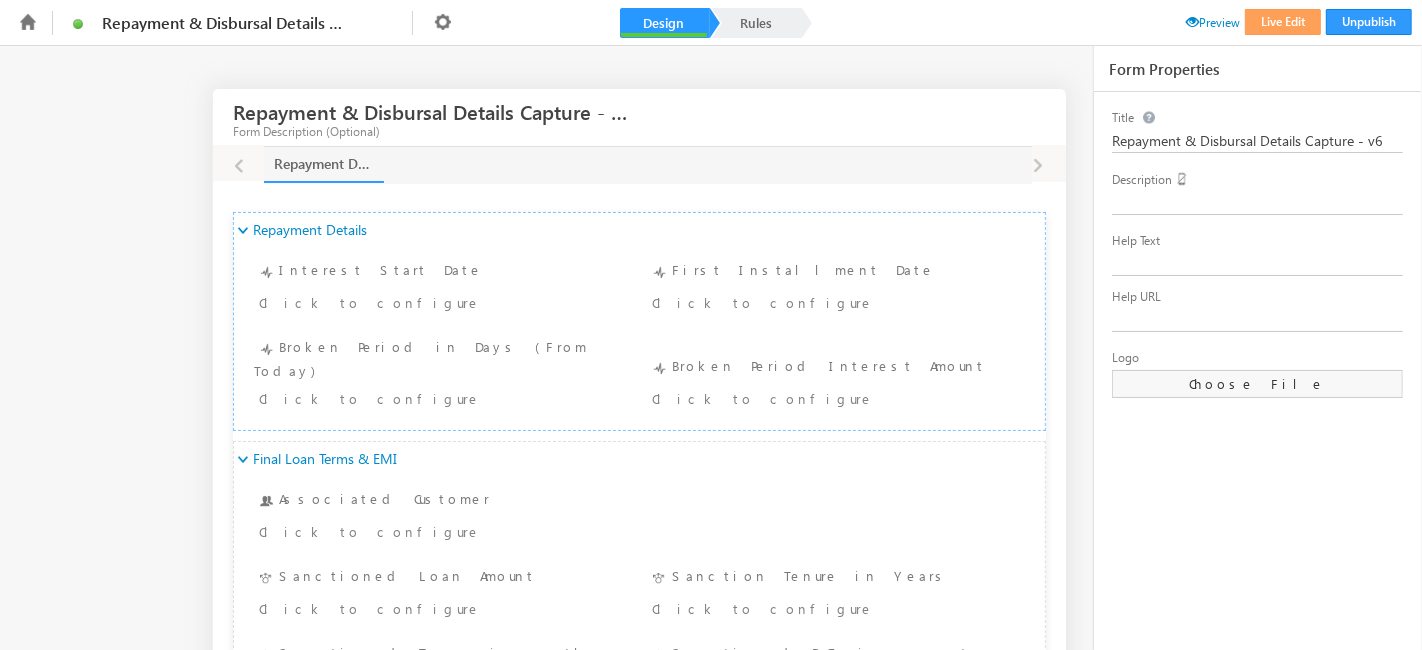 click at bounding box center [27, 21] 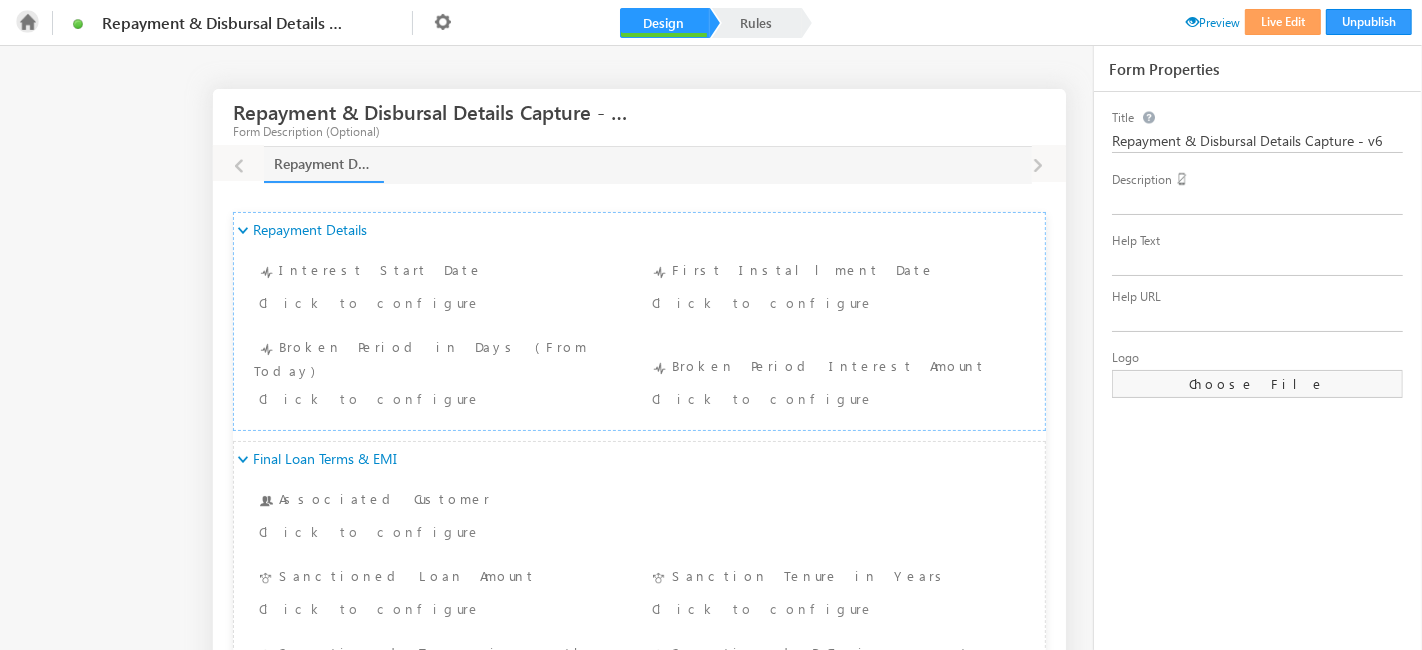 click at bounding box center (27, 21) 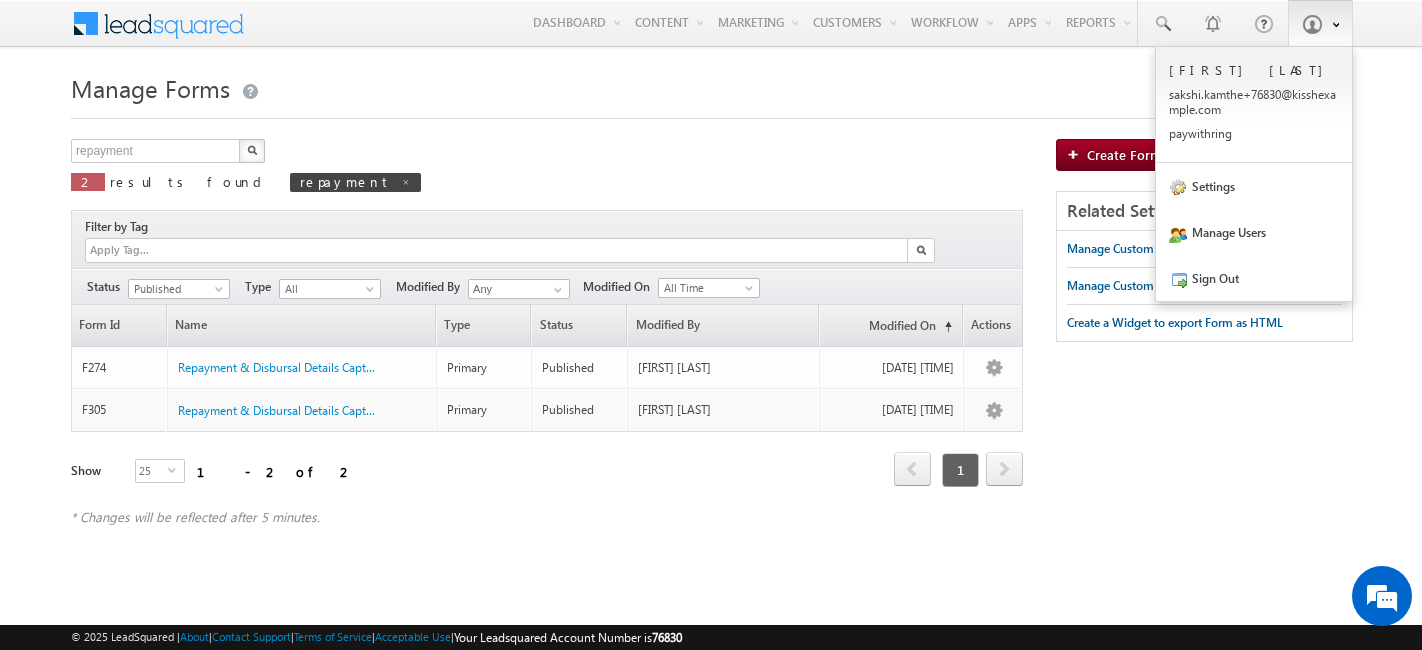 scroll, scrollTop: 0, scrollLeft: 0, axis: both 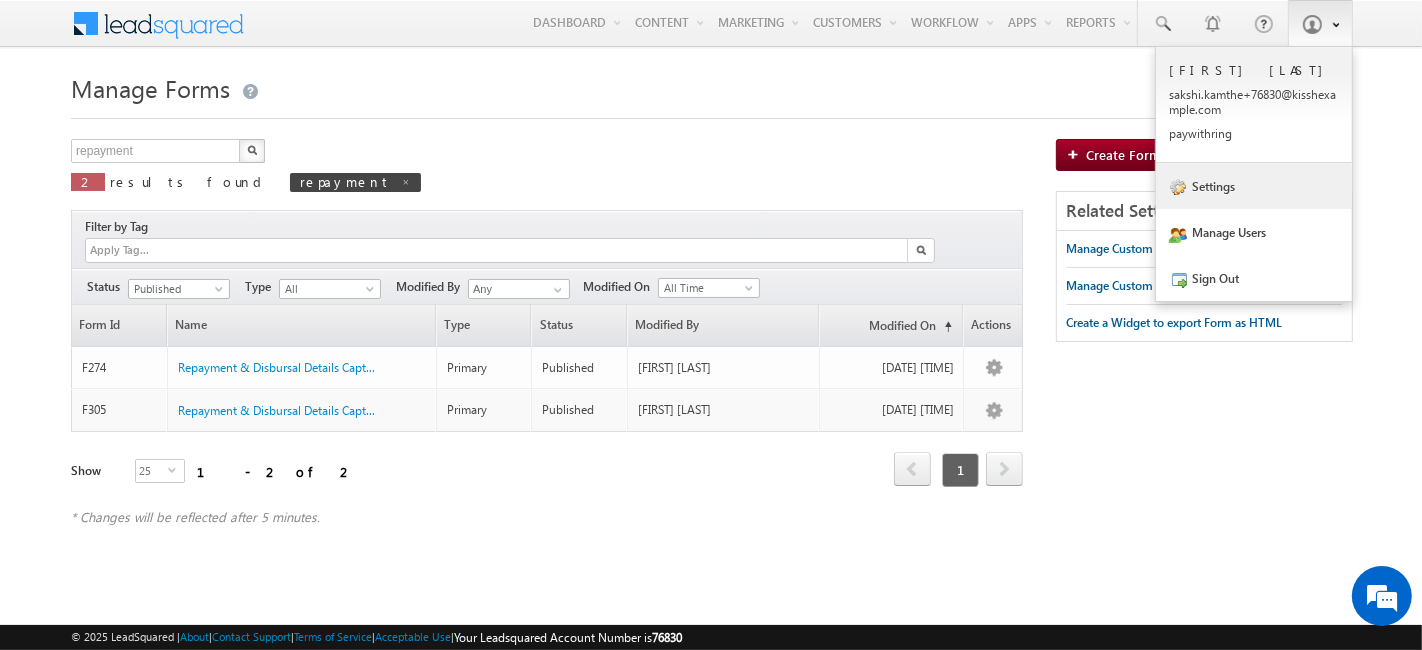 click on "Settings" at bounding box center [1254, 186] 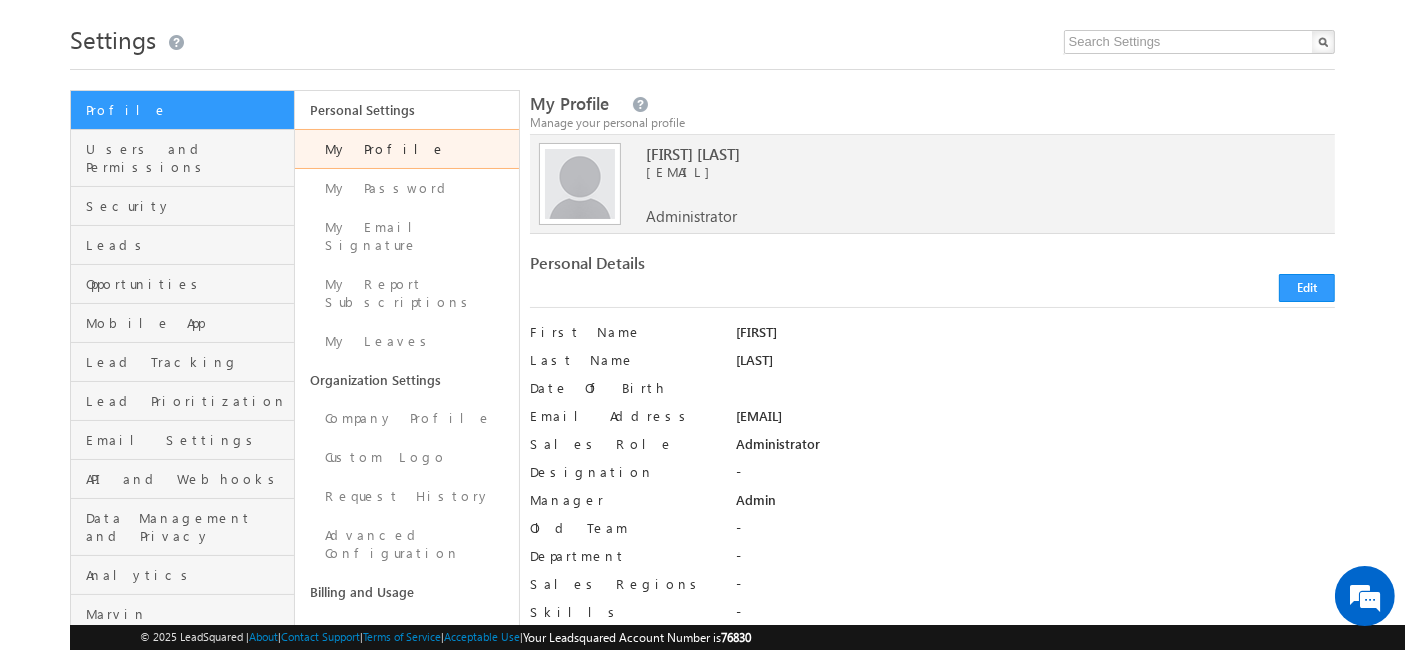 scroll, scrollTop: 0, scrollLeft: 0, axis: both 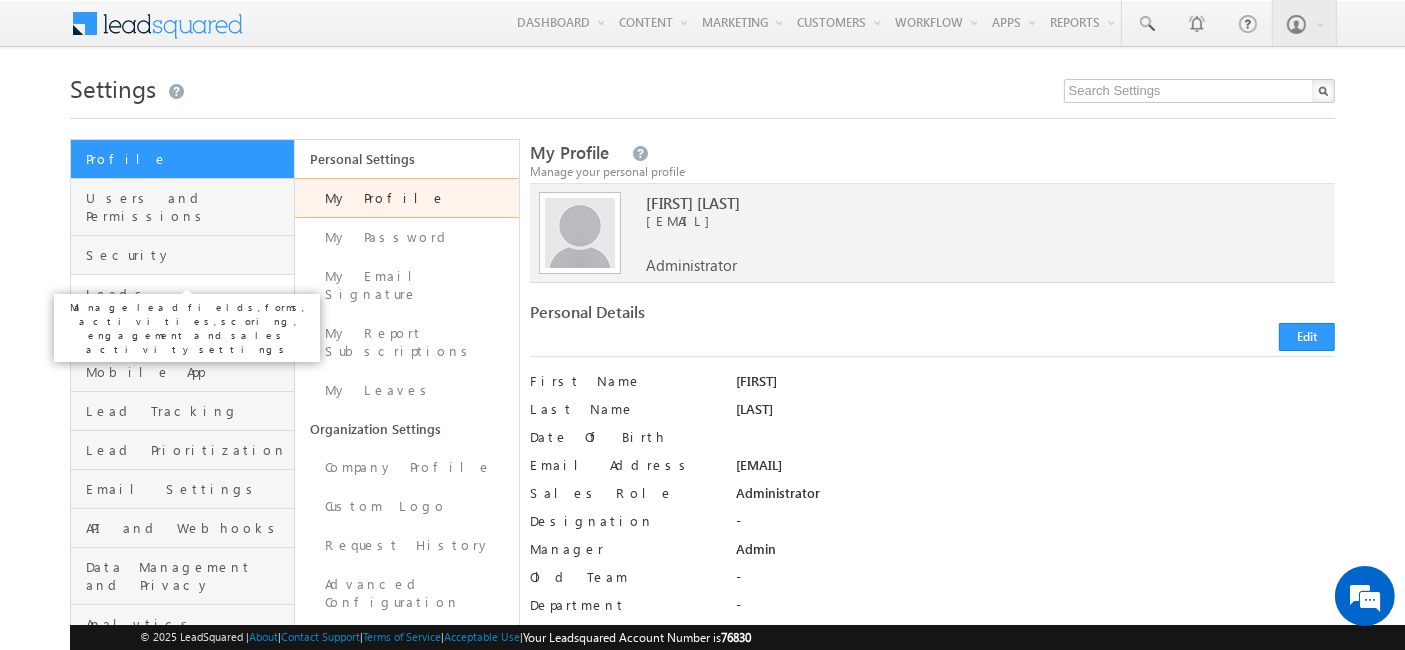 click on "Leads" at bounding box center (187, 294) 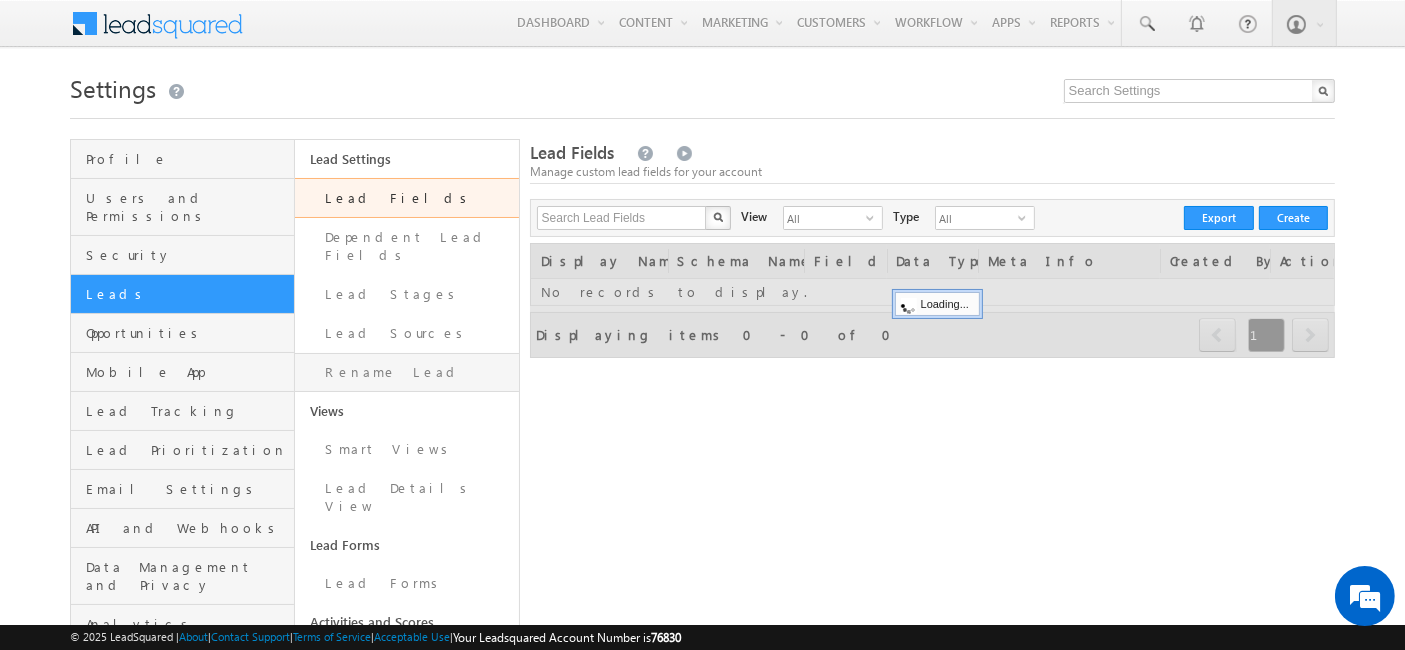 scroll, scrollTop: 111, scrollLeft: 0, axis: vertical 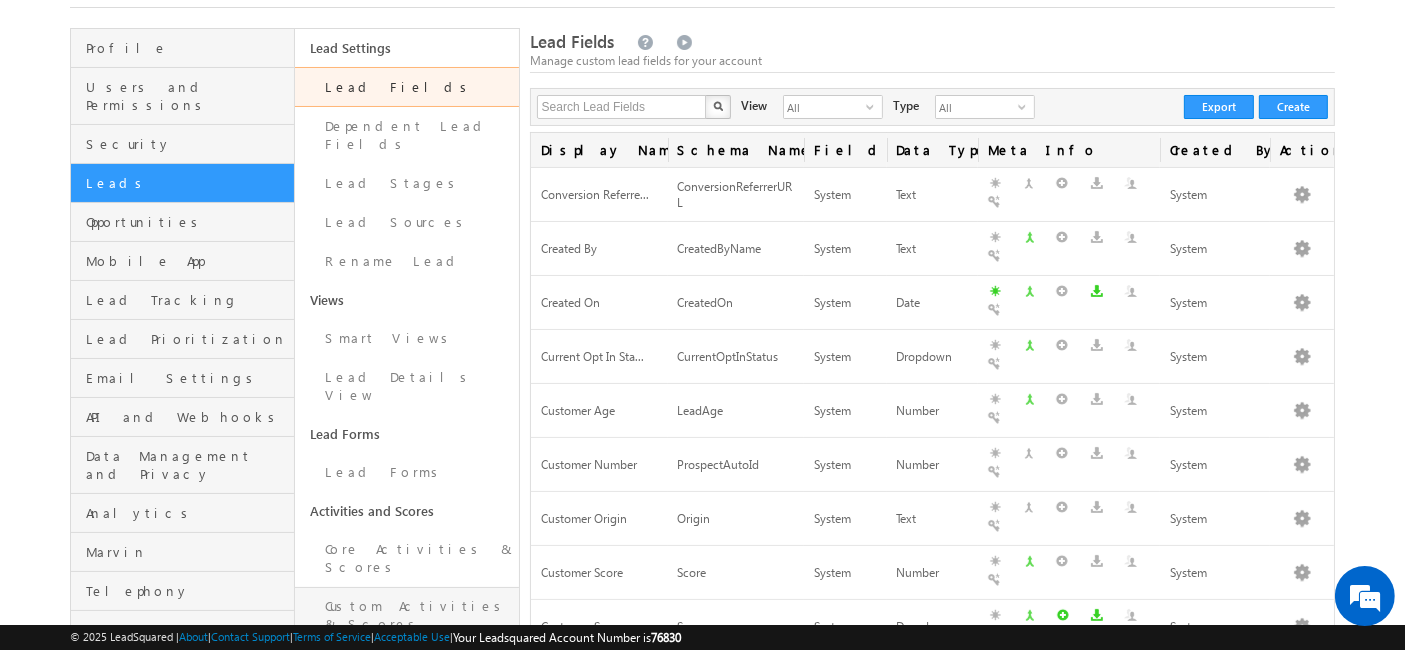 click on "Custom Activities & Scores" at bounding box center [407, 615] 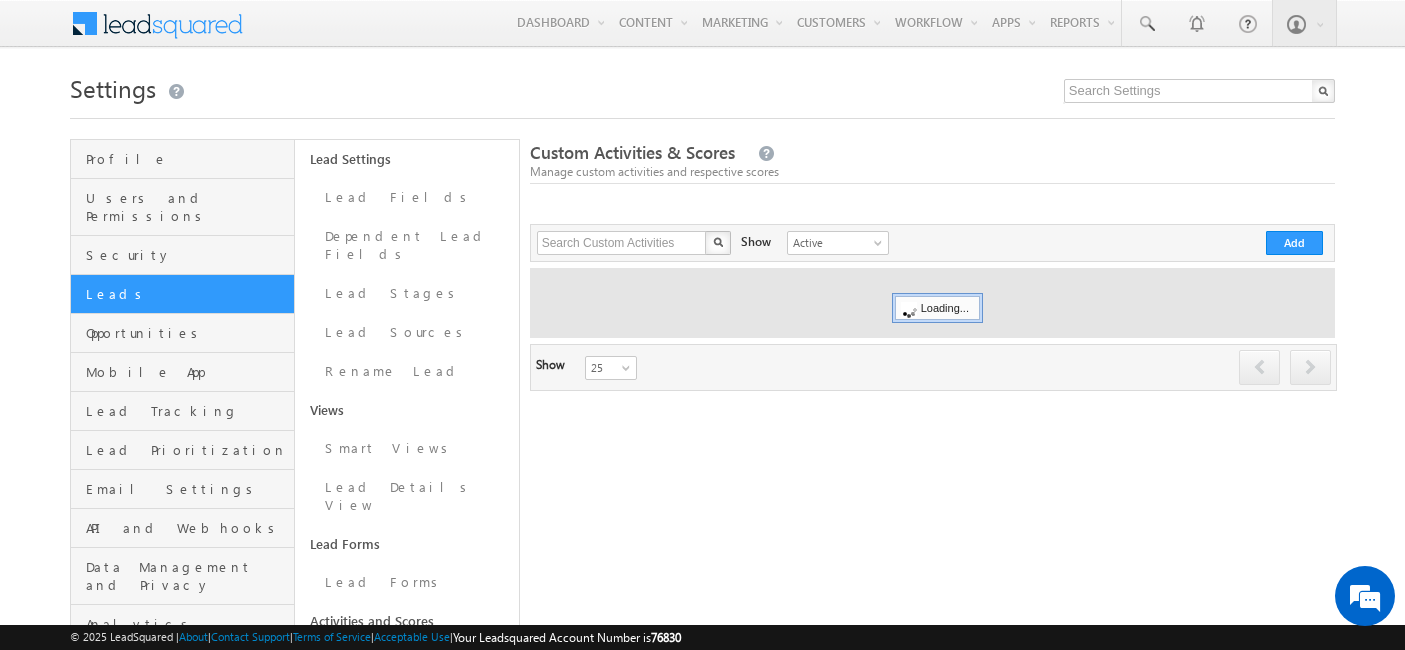 scroll, scrollTop: 0, scrollLeft: 0, axis: both 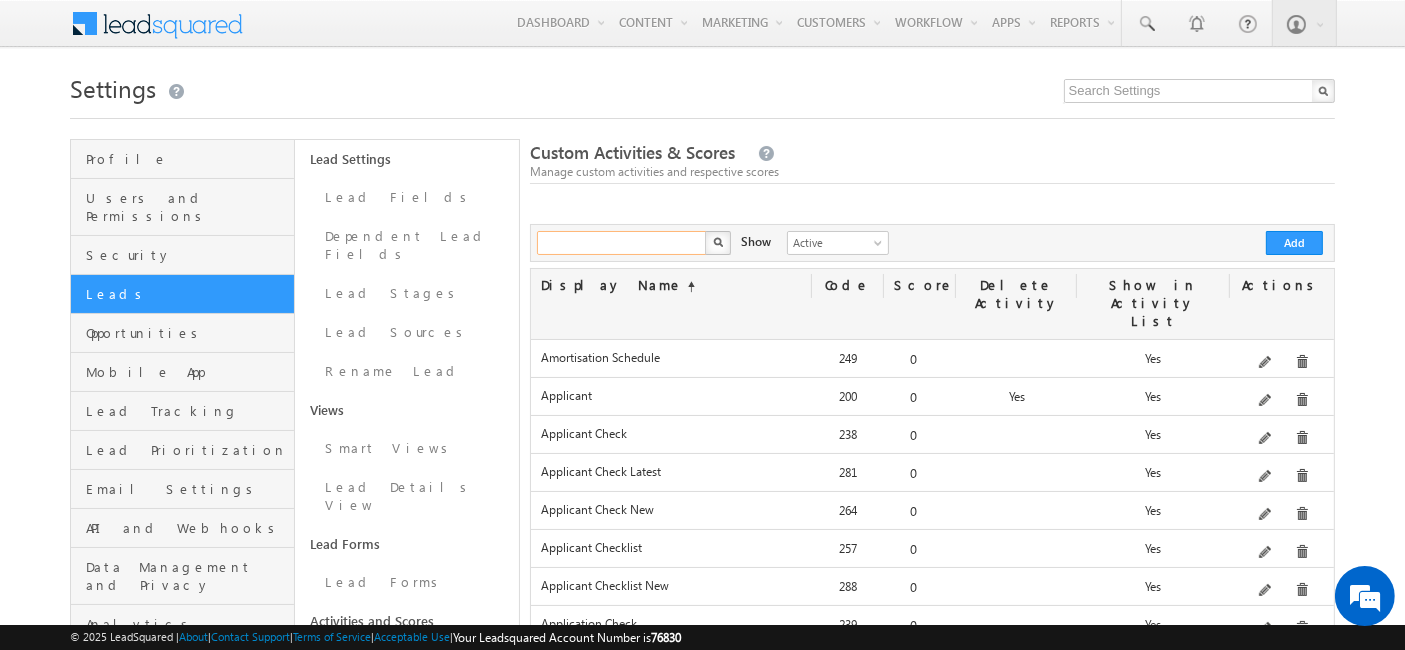 click at bounding box center (622, 243) 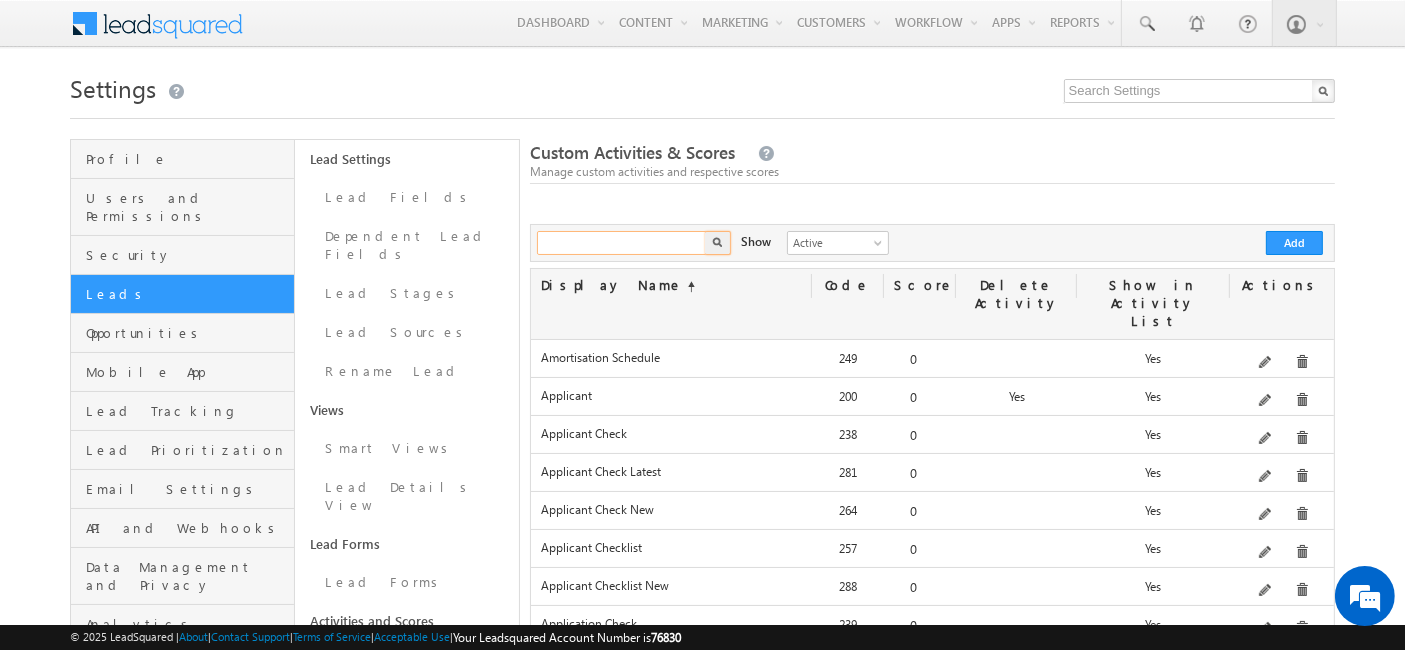 type on "e" 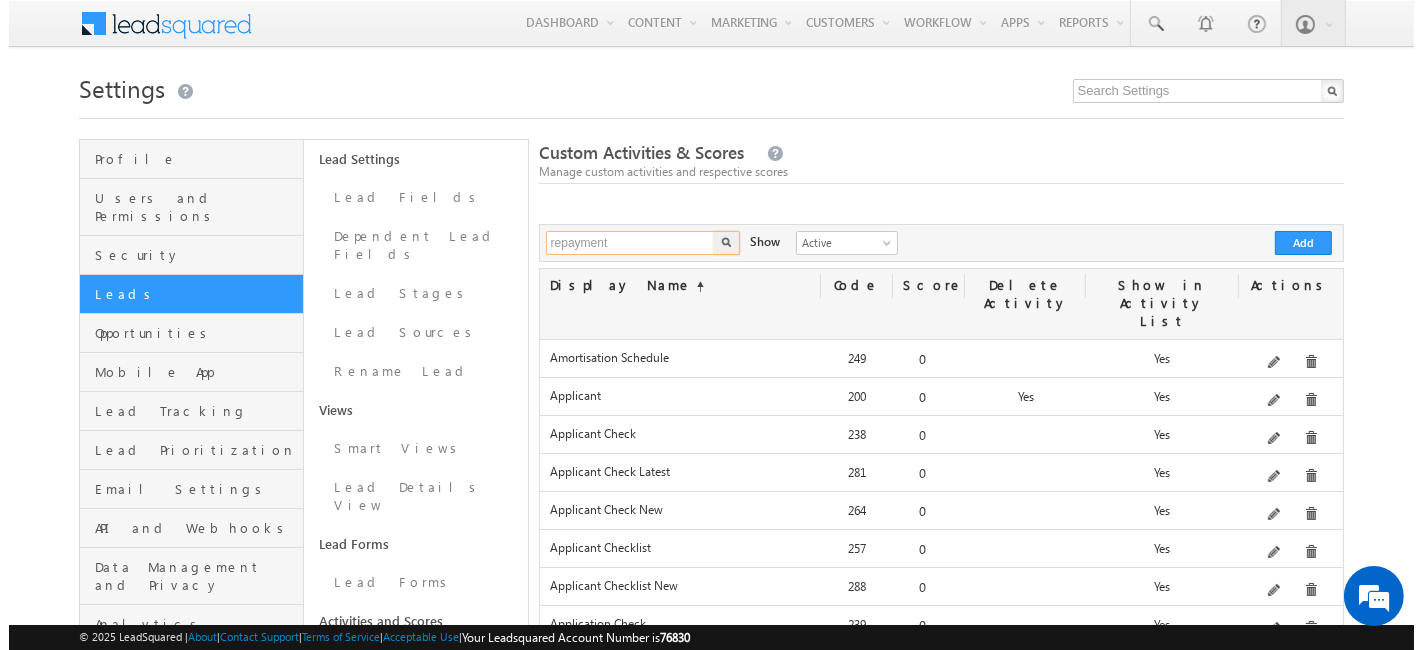 scroll, scrollTop: 0, scrollLeft: 0, axis: both 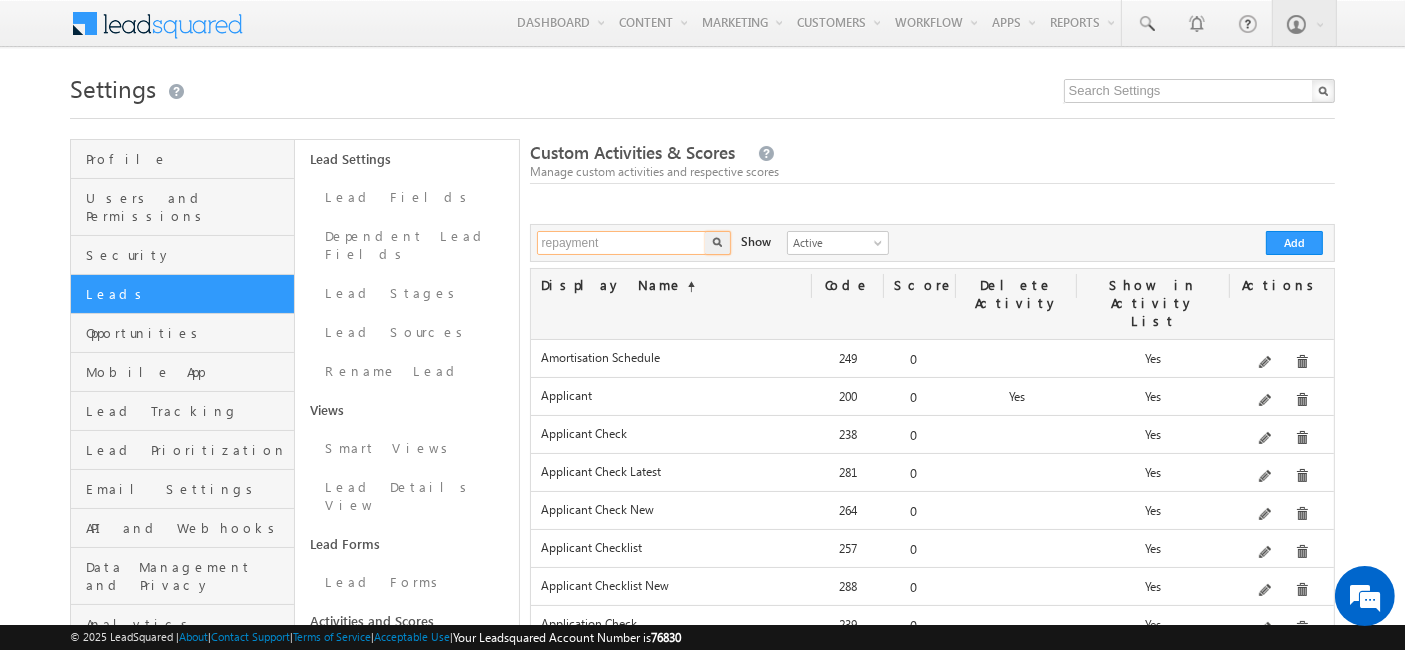 type on "repayment" 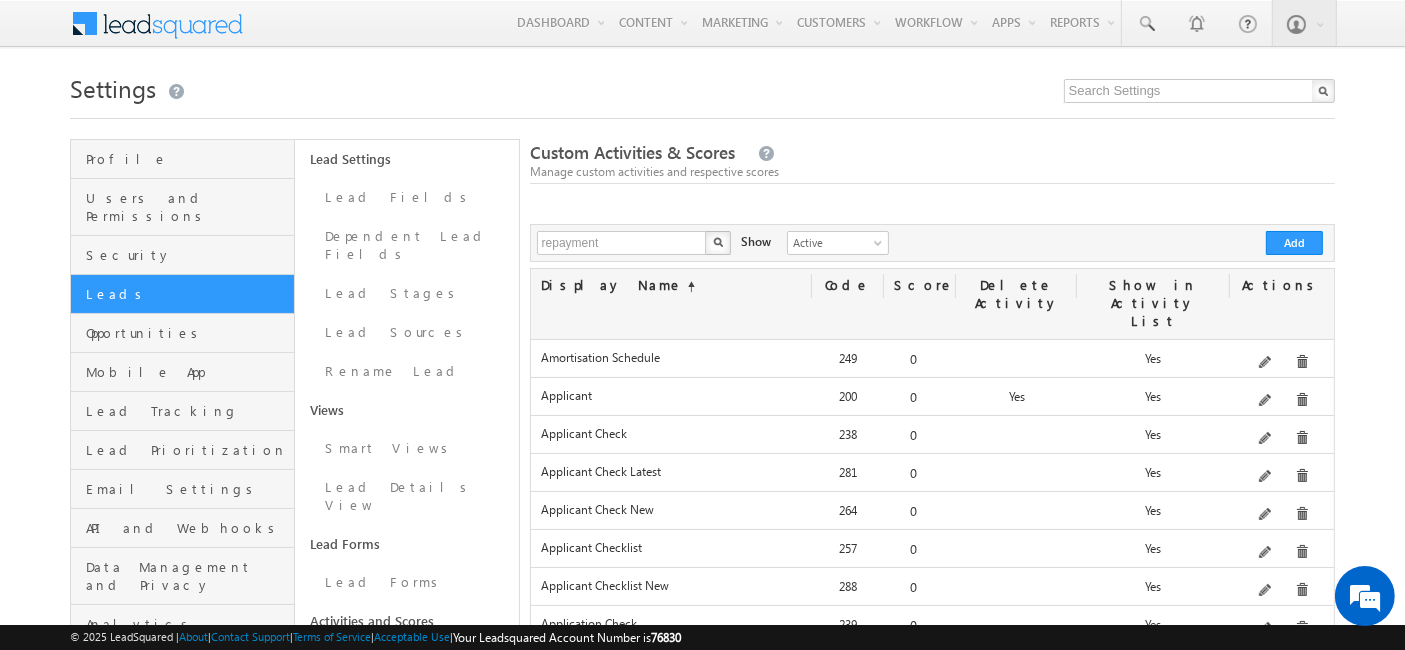 click at bounding box center [718, 242] 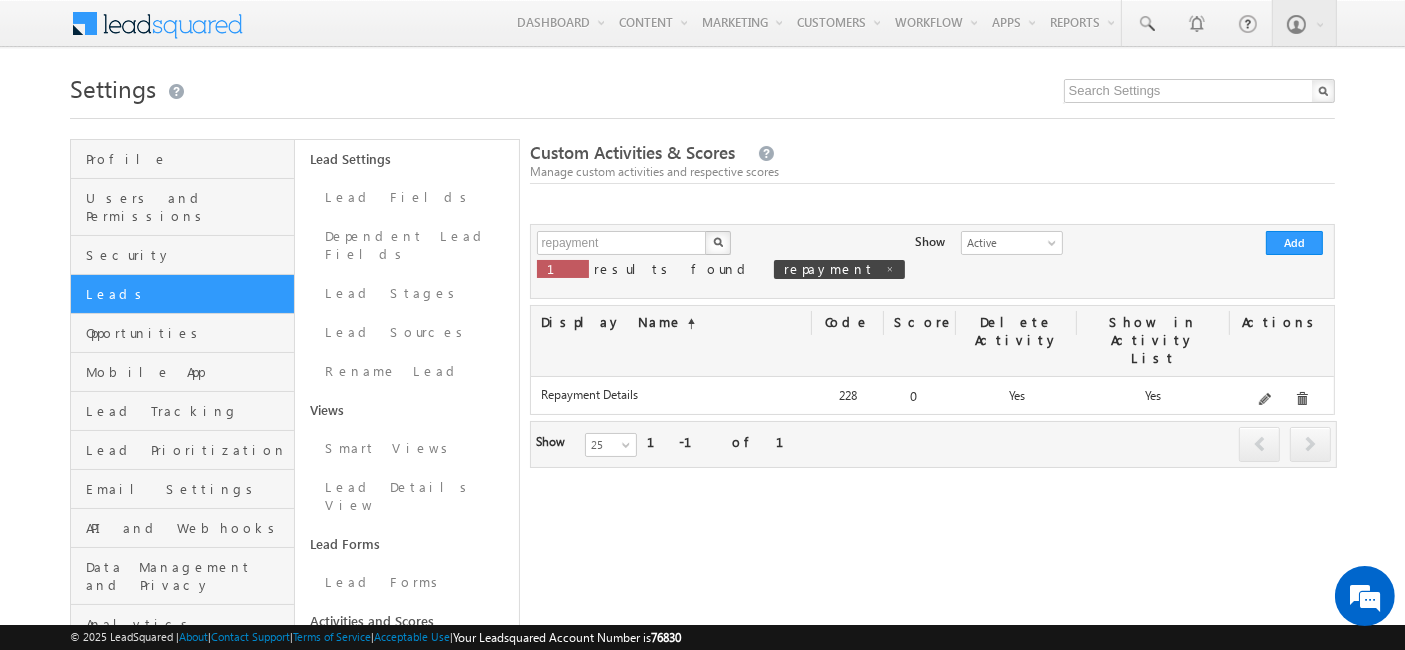 click on "Edit" at bounding box center (1293, 344) 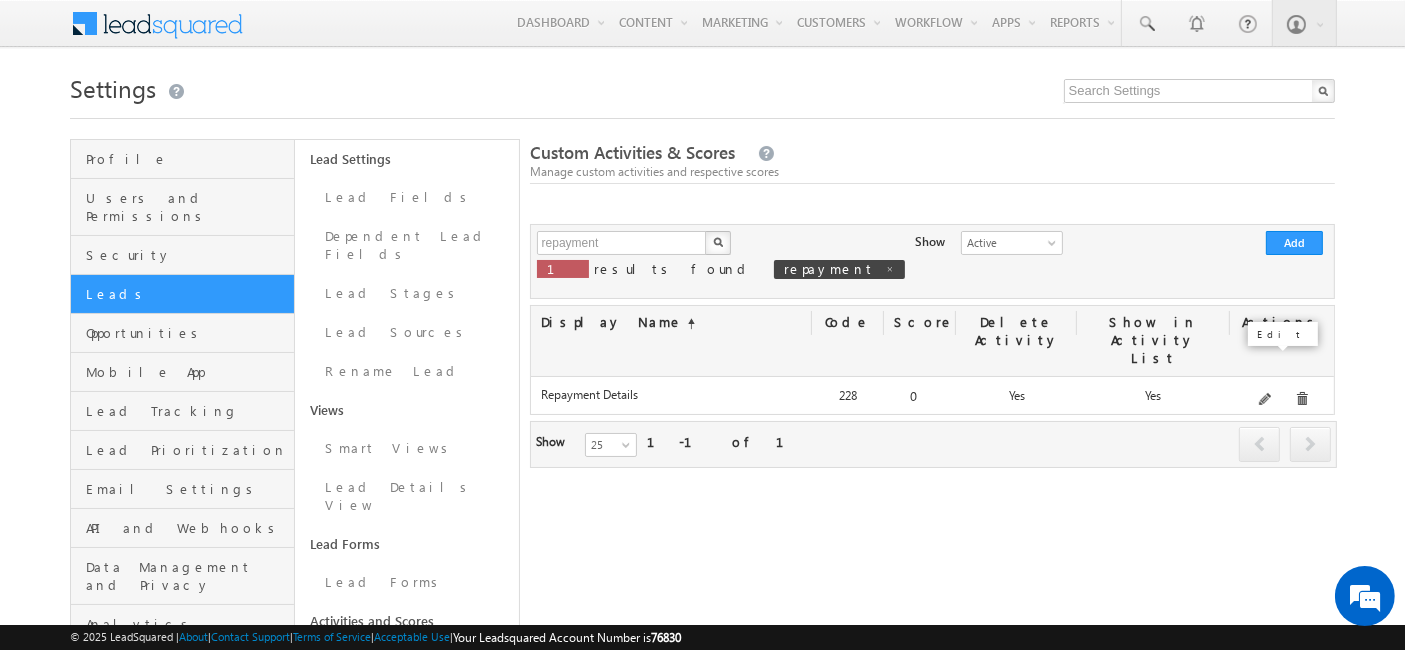 click at bounding box center (1266, 400) 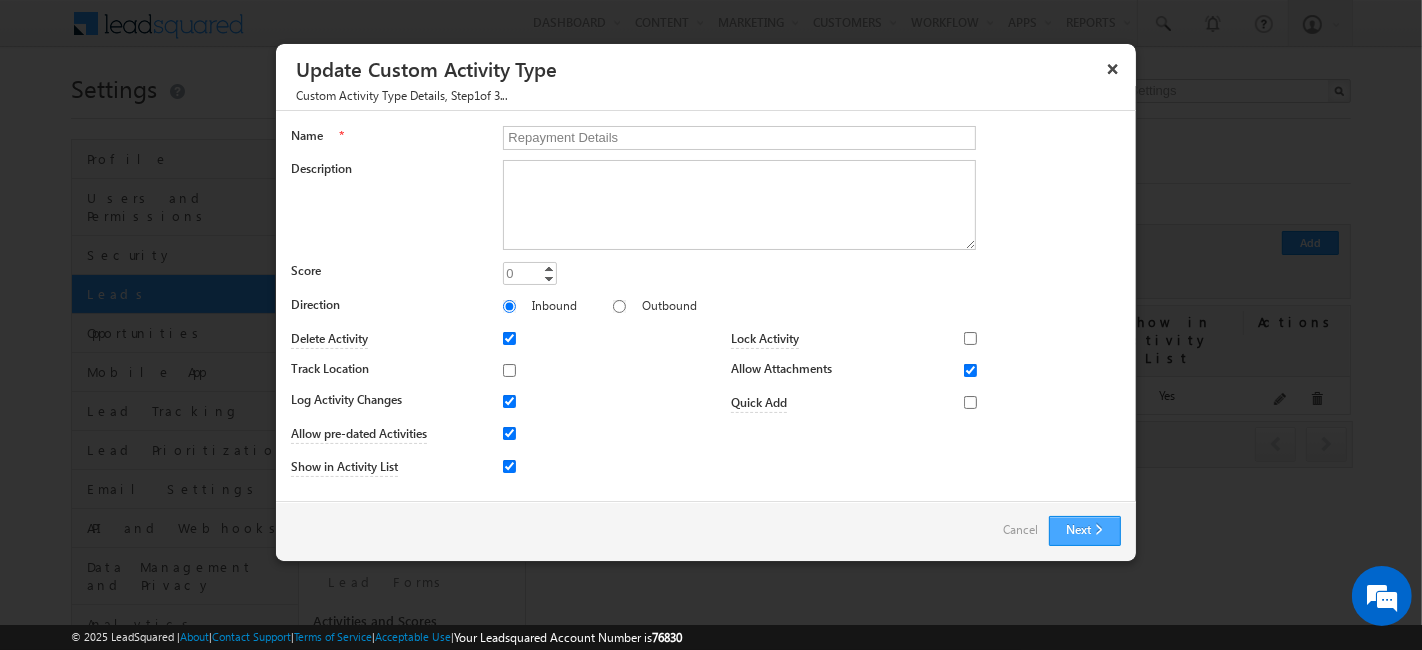 click on "Next" at bounding box center [1085, 531] 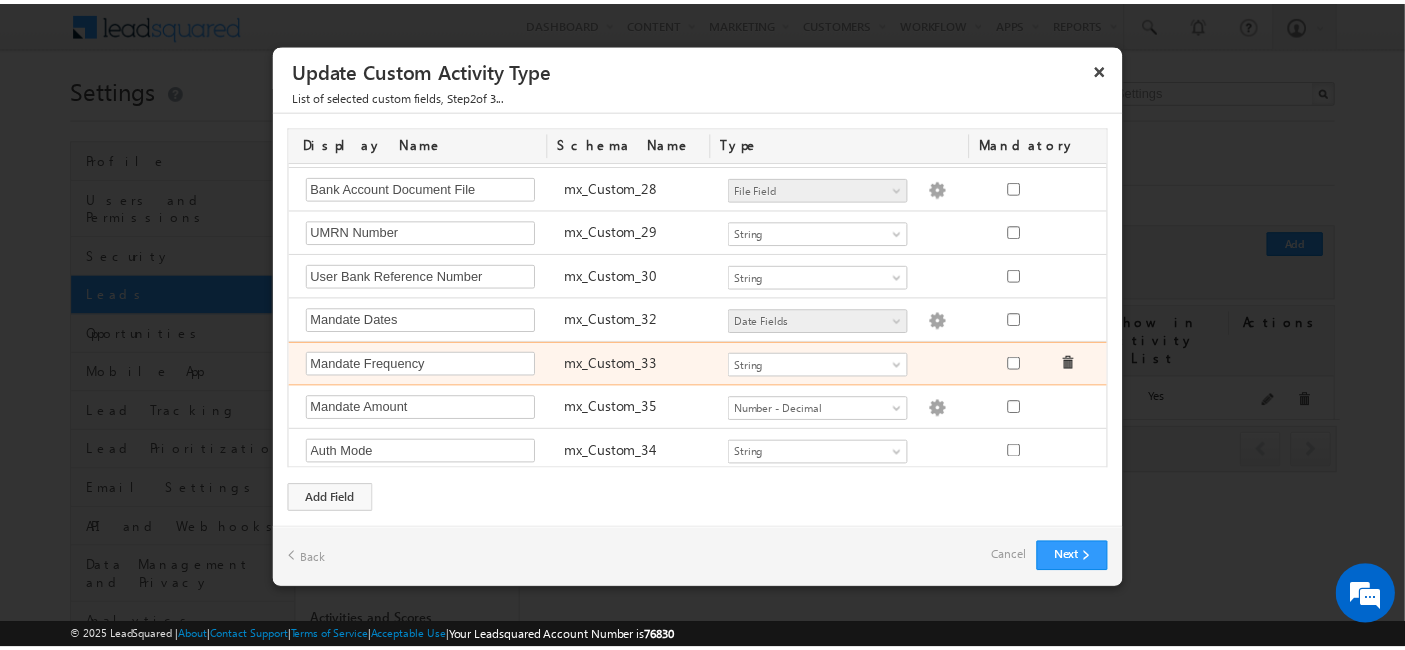 scroll, scrollTop: 1388, scrollLeft: 0, axis: vertical 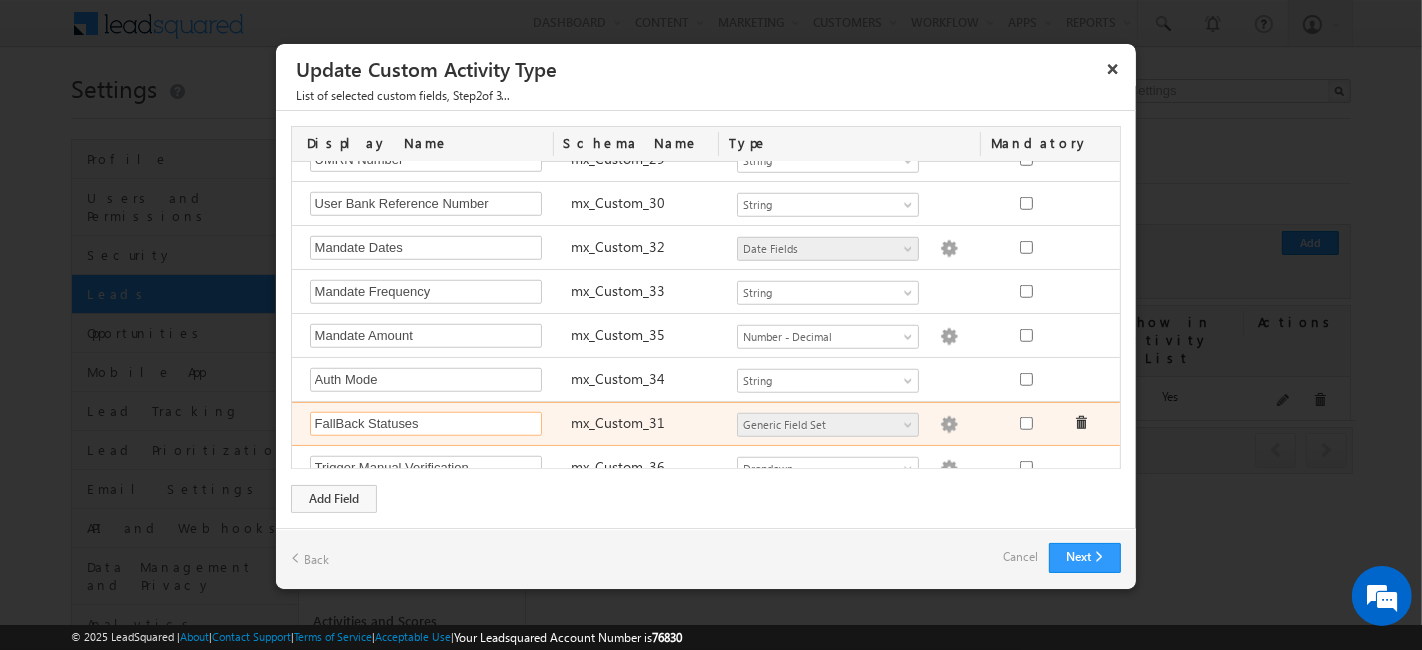 click on "FallBack Statuses" at bounding box center (426, 424) 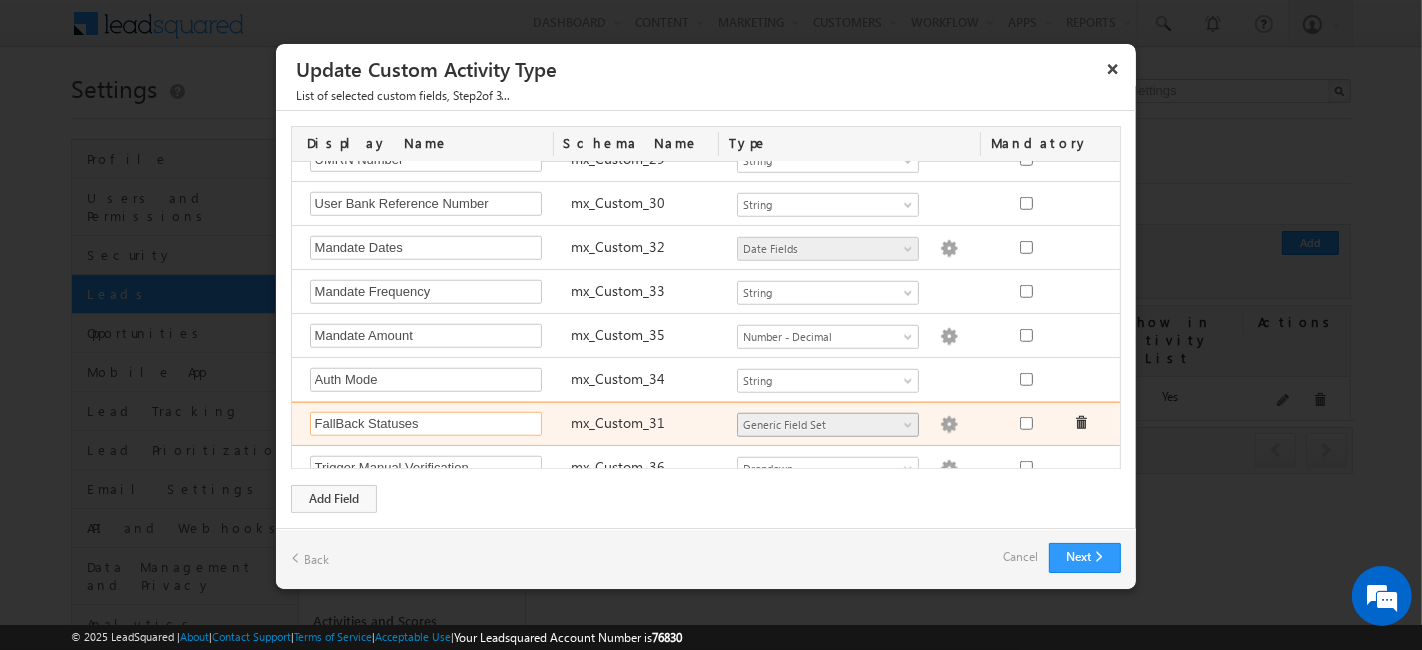 click on "Generic Field Set" at bounding box center (819, 425) 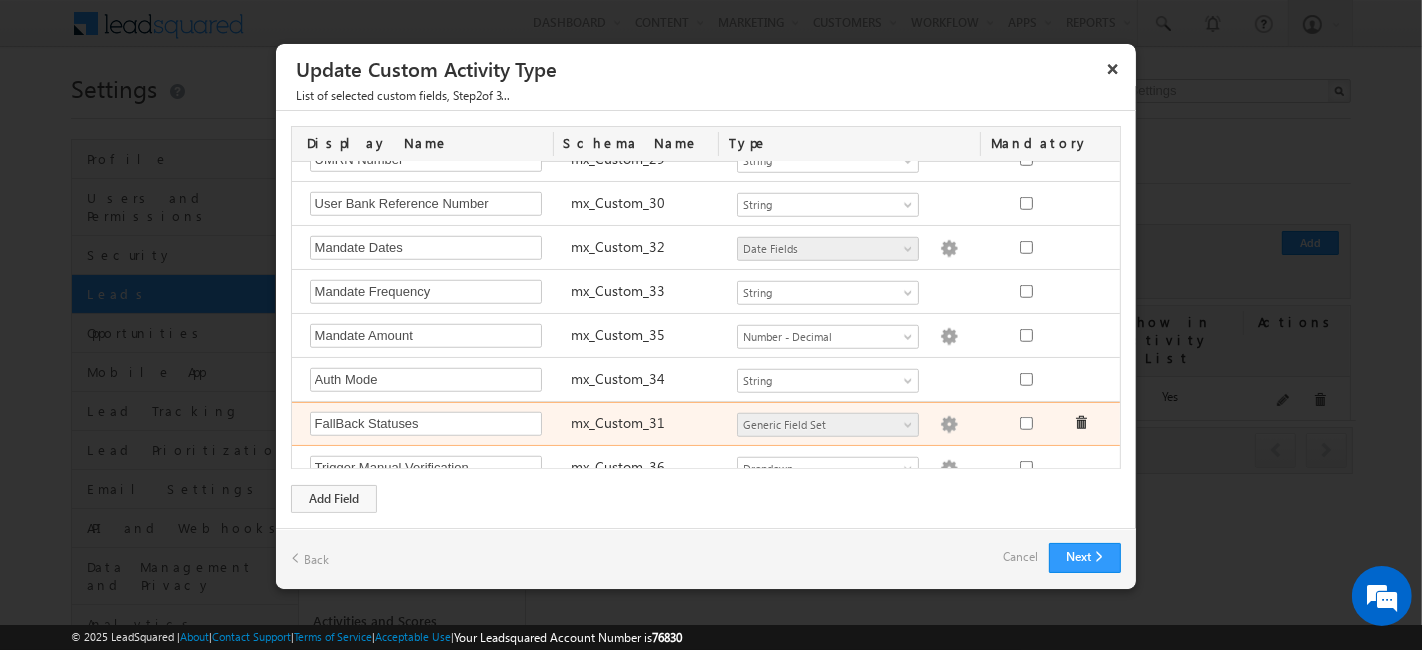 click on "Number - Integer
Number - Decimal
String
DateTime
Dropdown
Product User Account Aggregator Account Metadata Additional Docs Address Template Amortisation Schedule Applicant Related Docs I Applicant Related Docs II Applicant Related Docs III Applicant Swapped Details Applicant/Co-Applicant Details Application Owners Application Related Docs I Application Related Docs II Application Related Docs III As per document As per Site (self-declaration) Associated Entity ID Balance Transfer Details (Credit PD) Bank Details Banking Credits Surrogate Program (Self Employed + Banking Income) Basic Details Boundaries - Legal check Branch Details Bureau Report - CIBIL Business Address(Credit PD) Business Image - Credit PD Cash Flow Program ( Self Employed + Cash Income [Billing]) Cash Flow Program (Self Employed + Cash Income [PD Assessment]) Consent Capture Construction Details CPA Applicant Fields Date Fields Document Examination - Legal check Document Type - Property Doc DRF Docs Flags" at bounding box center (858, 426) 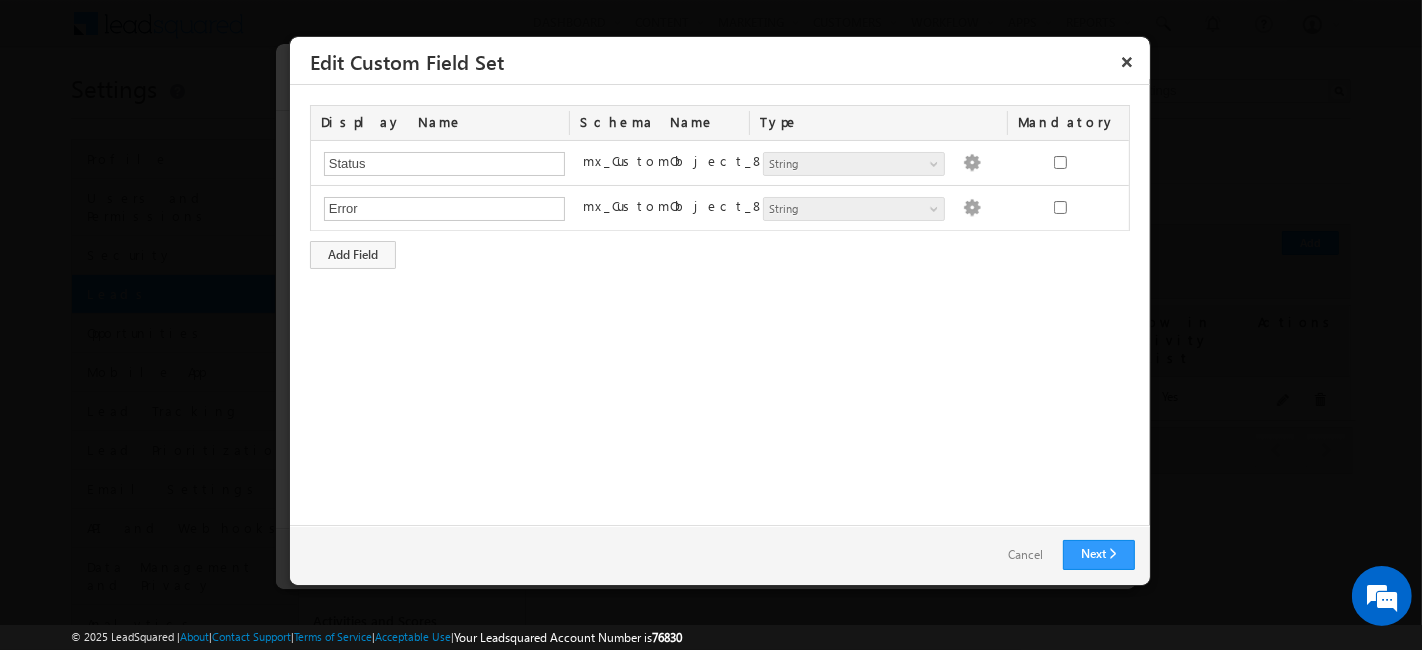 click on "Cancel" at bounding box center (1025, 555) 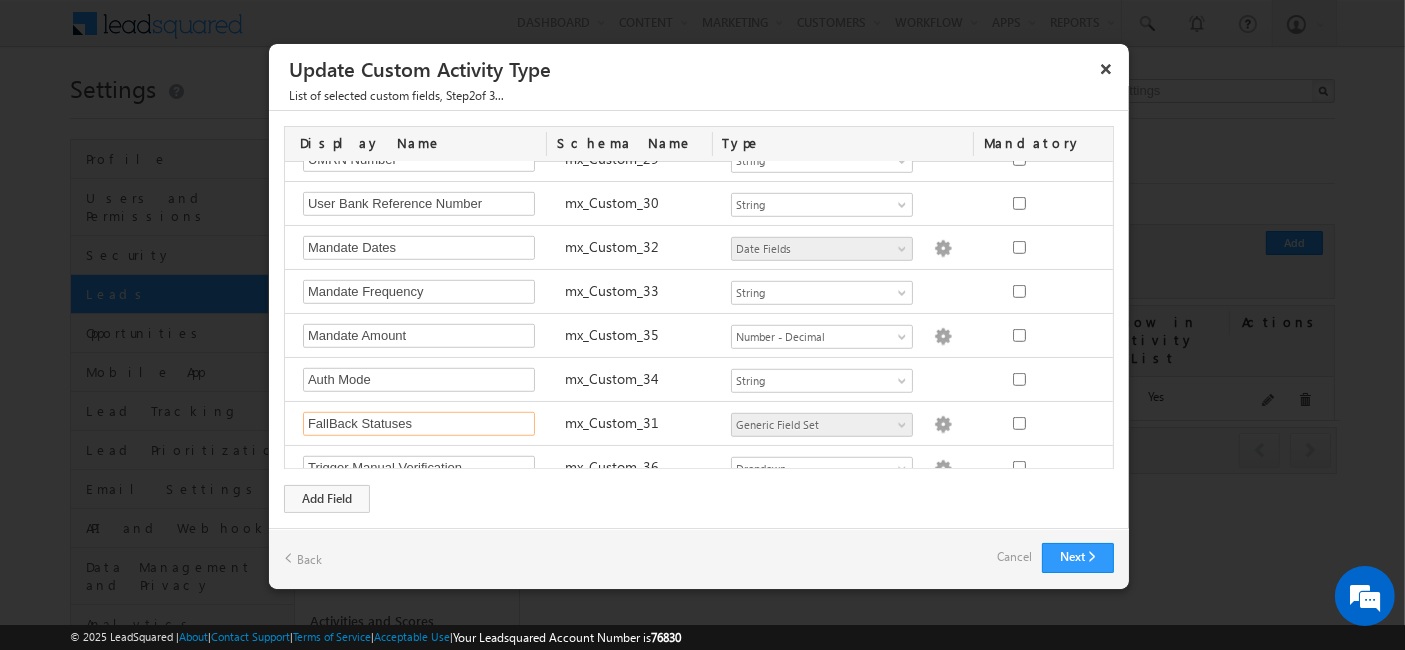 drag, startPoint x: 437, startPoint y: 402, endPoint x: 259, endPoint y: 423, distance: 179.23448 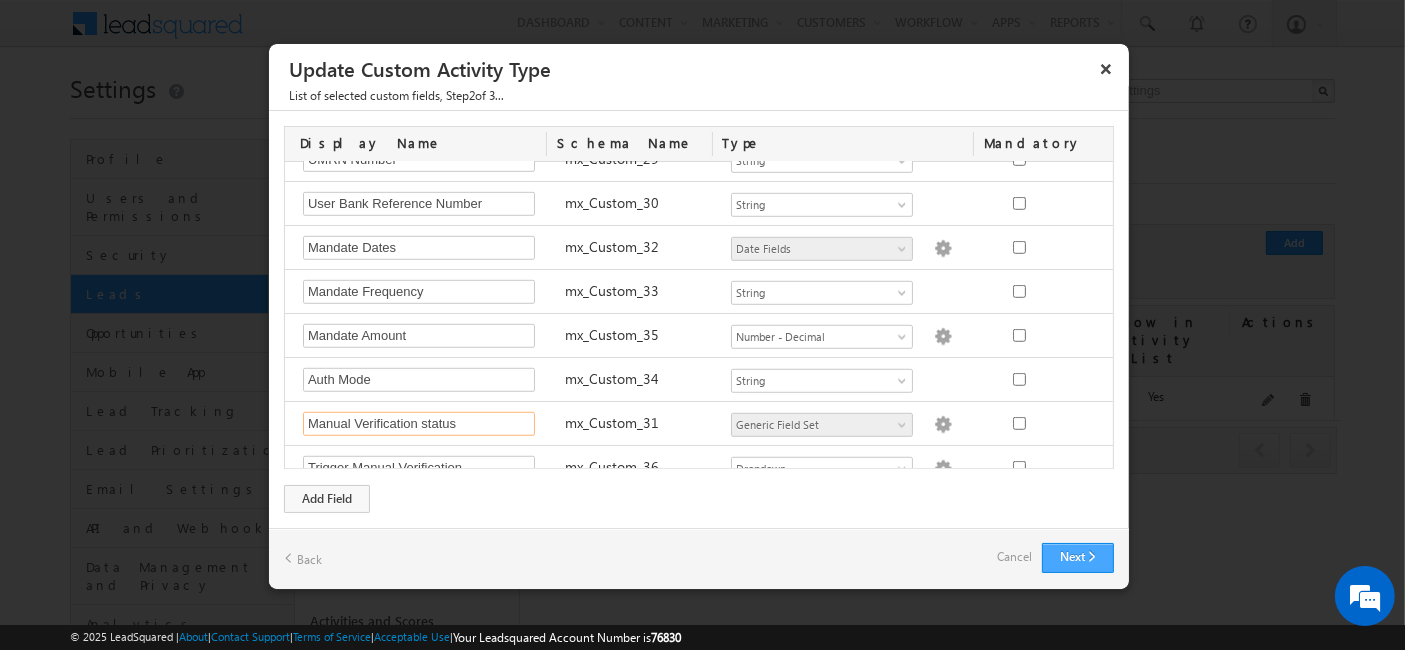 type on "Manual Verification status" 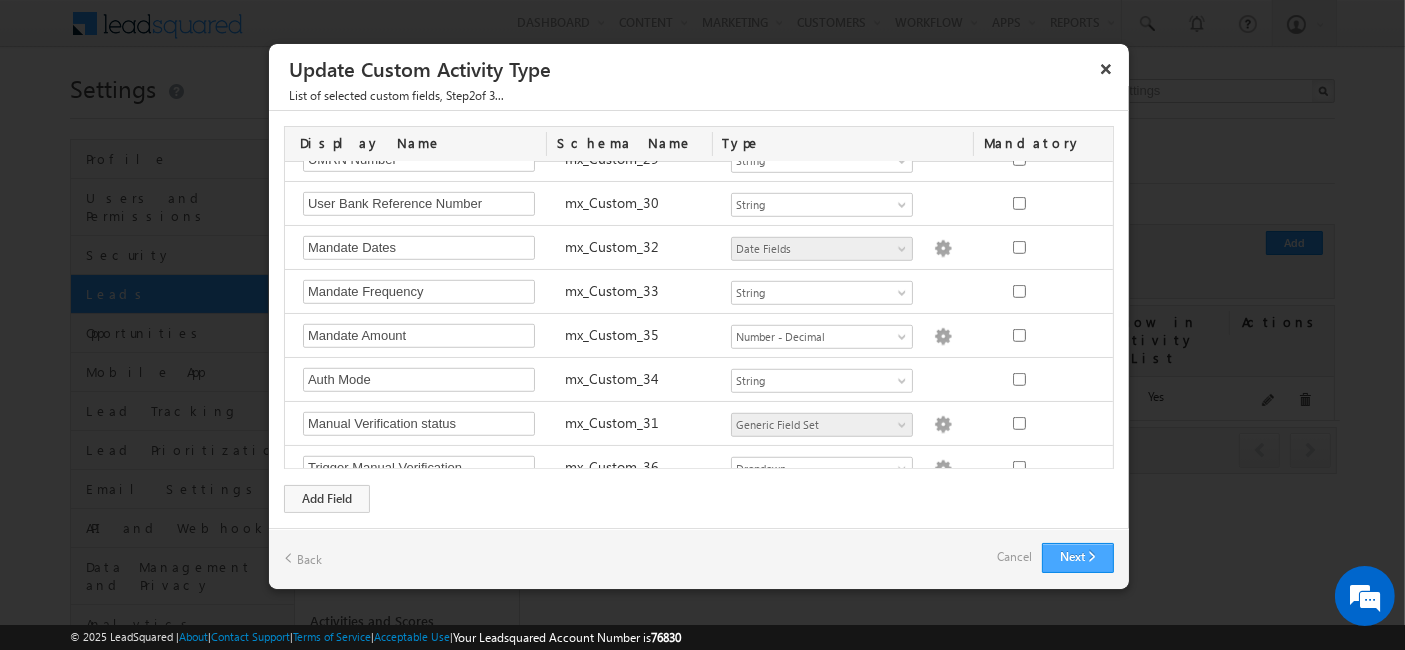 click on "Next" at bounding box center (1078, 558) 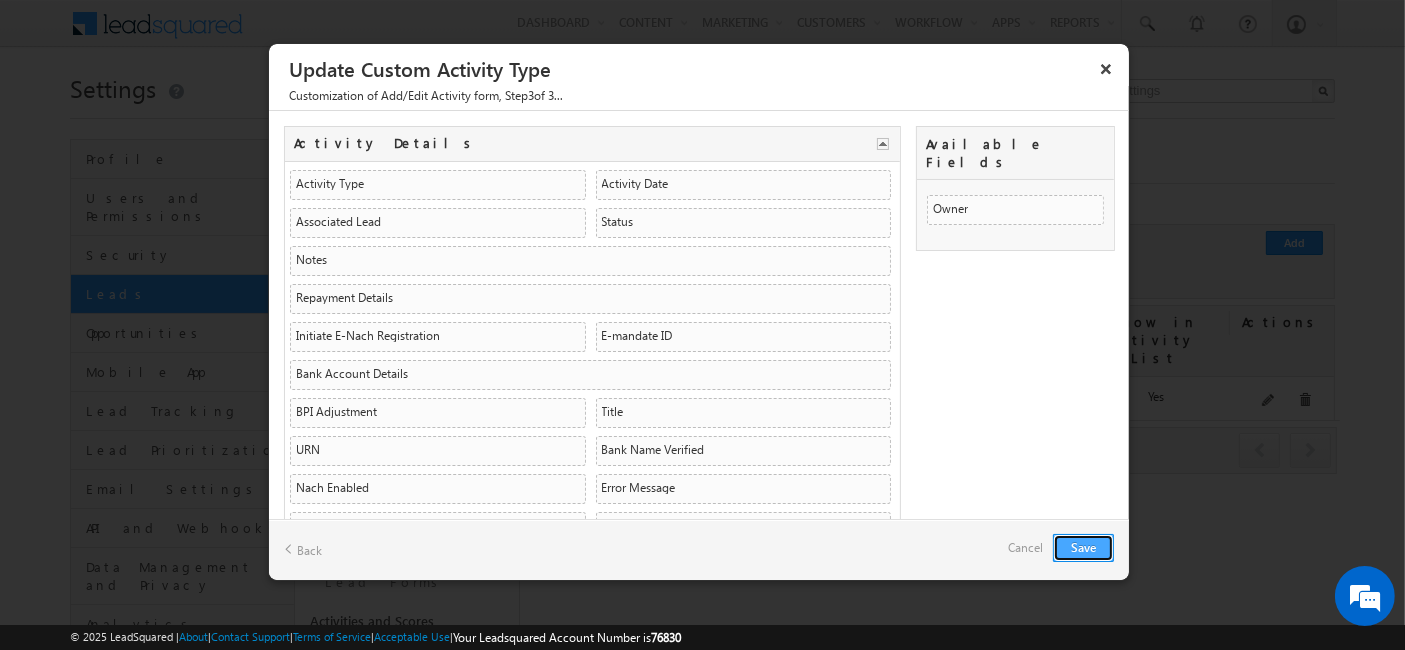 click on "Save" at bounding box center [1083, 548] 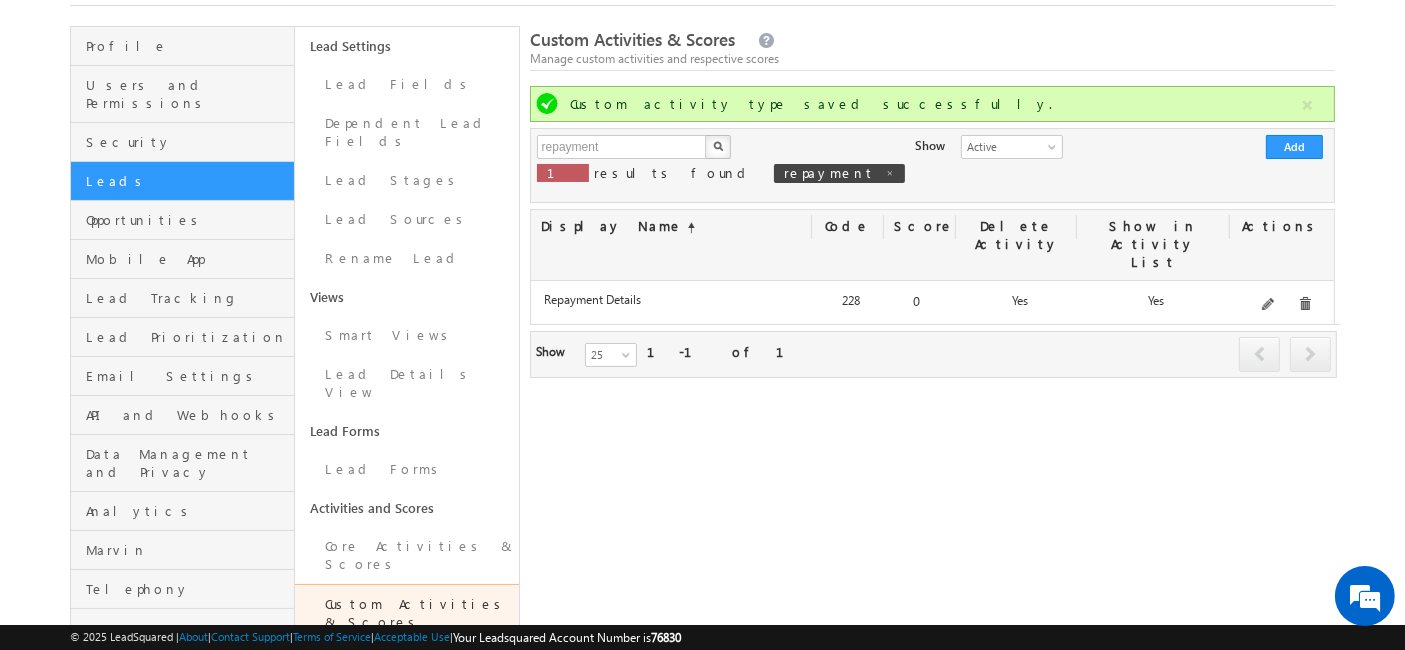 scroll, scrollTop: 222, scrollLeft: 0, axis: vertical 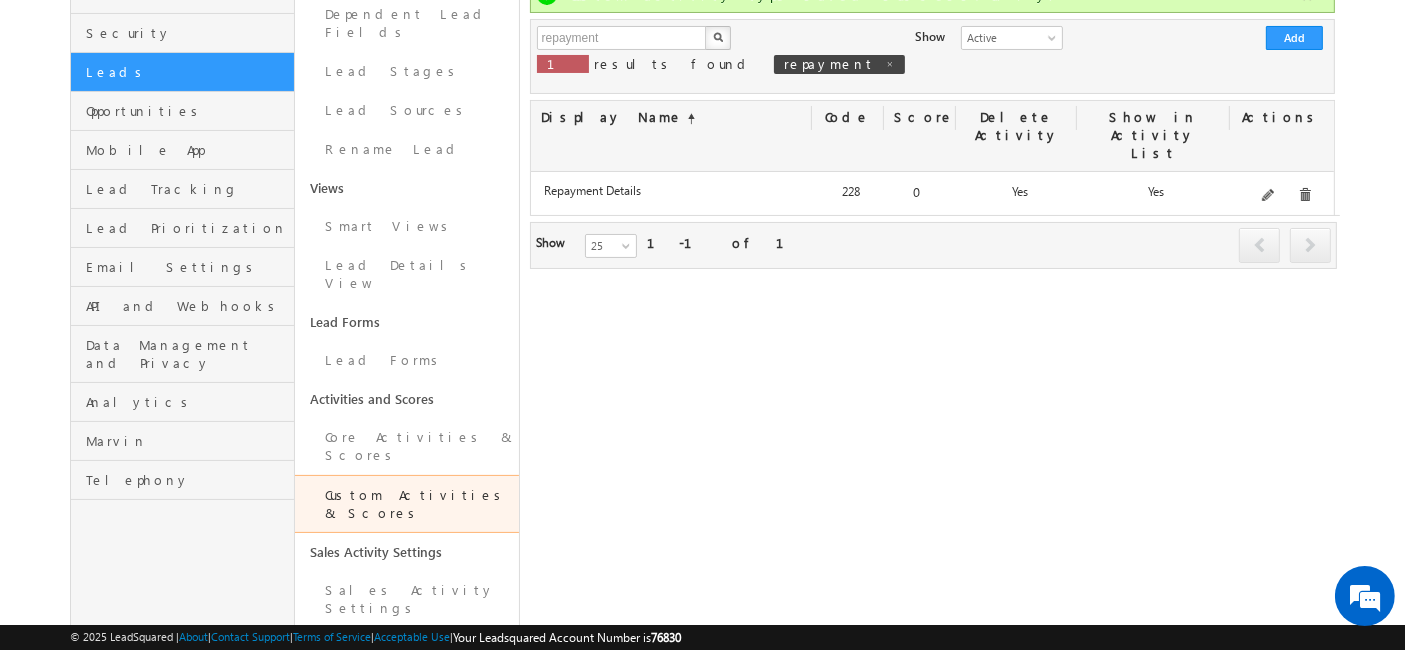 click on "Edit" at bounding box center (1296, 140) 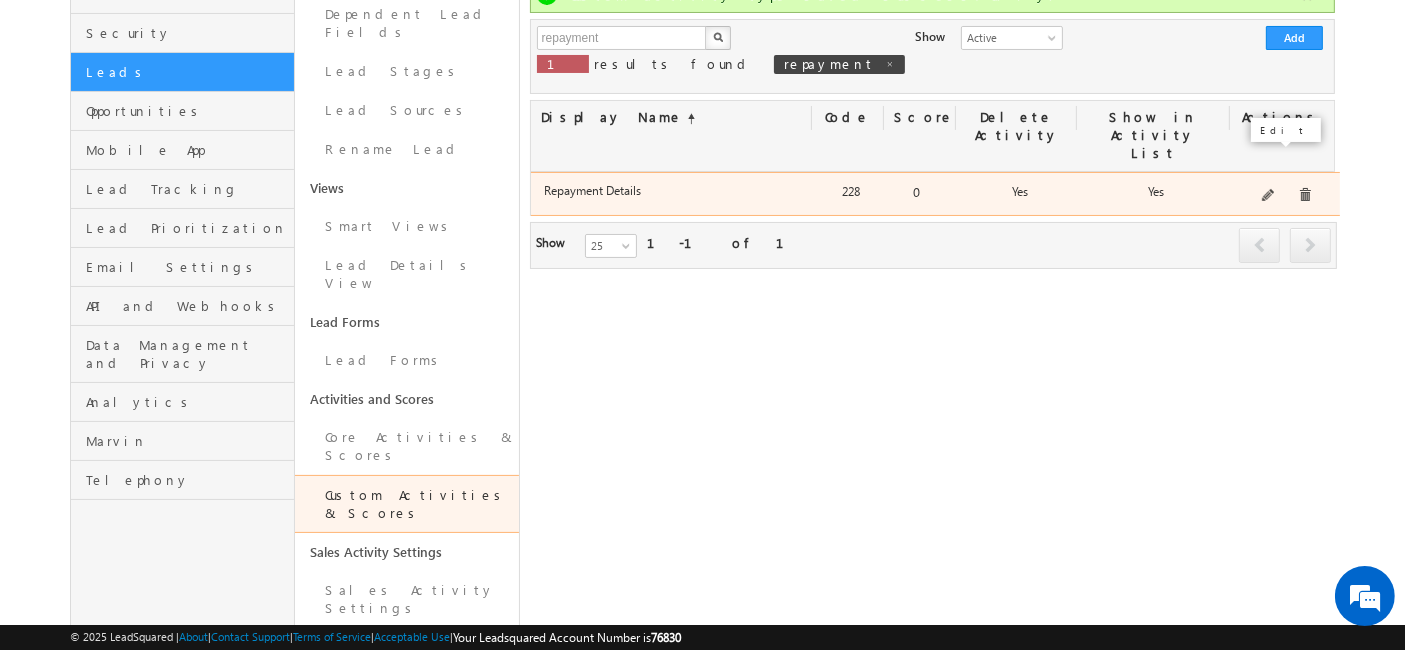 click at bounding box center [1269, 196] 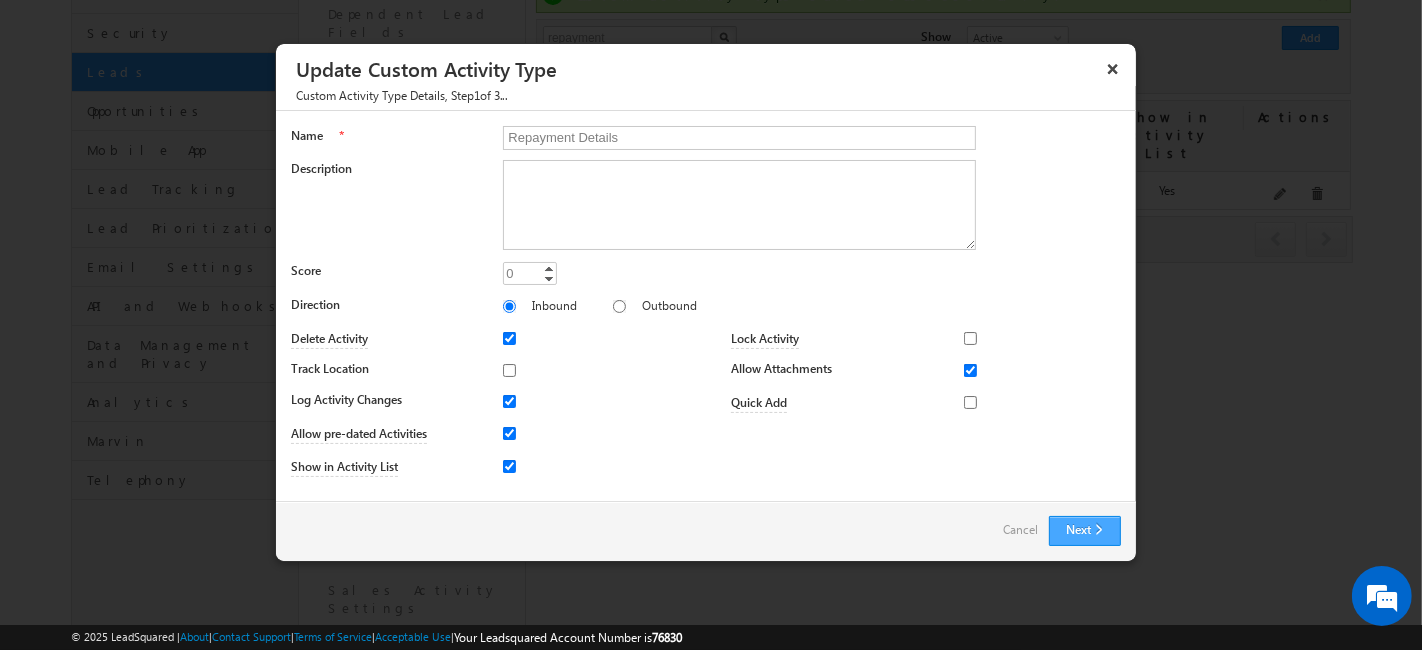 click on "Next" at bounding box center [1085, 531] 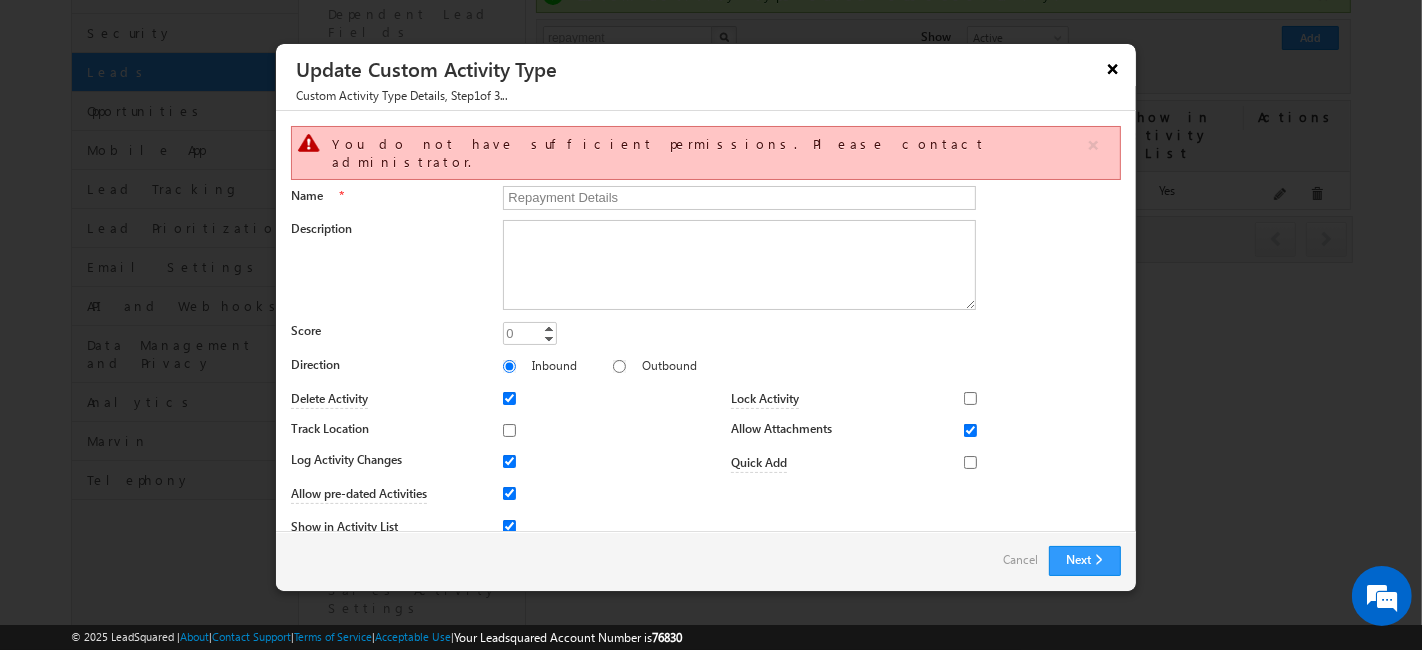 click on "×" at bounding box center [1113, 68] 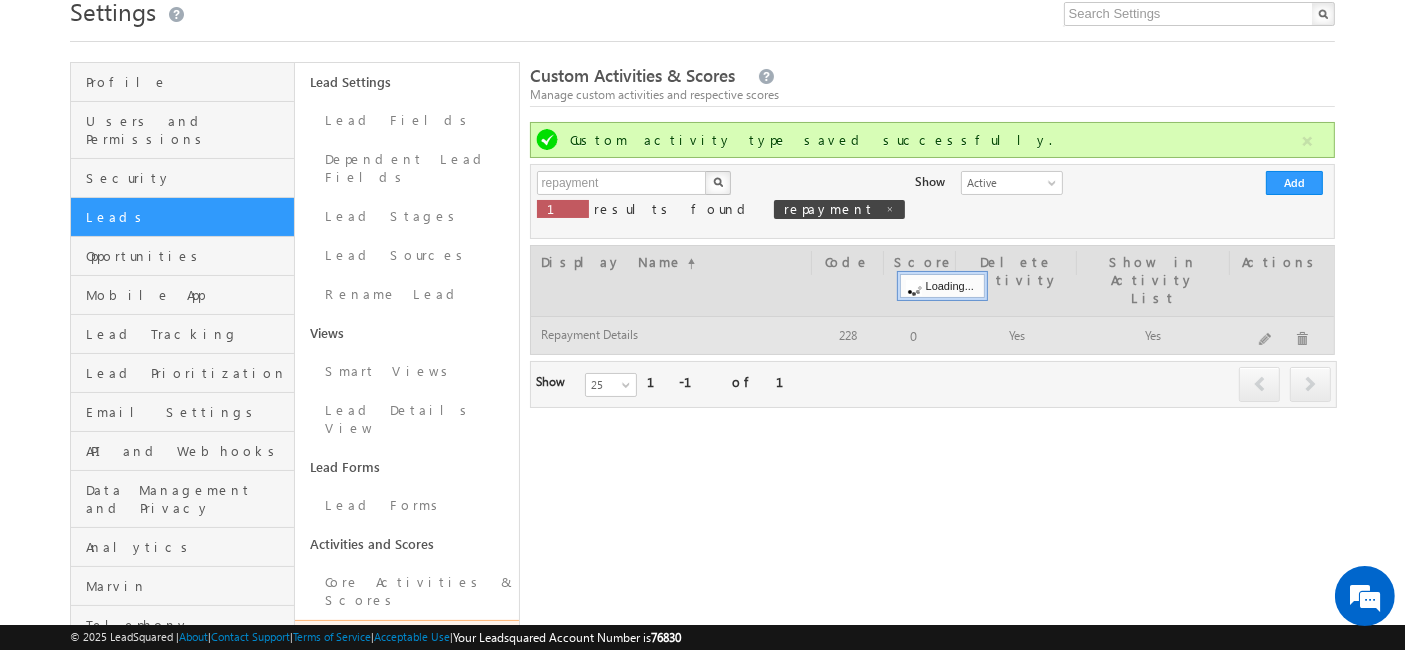 scroll, scrollTop: 0, scrollLeft: 0, axis: both 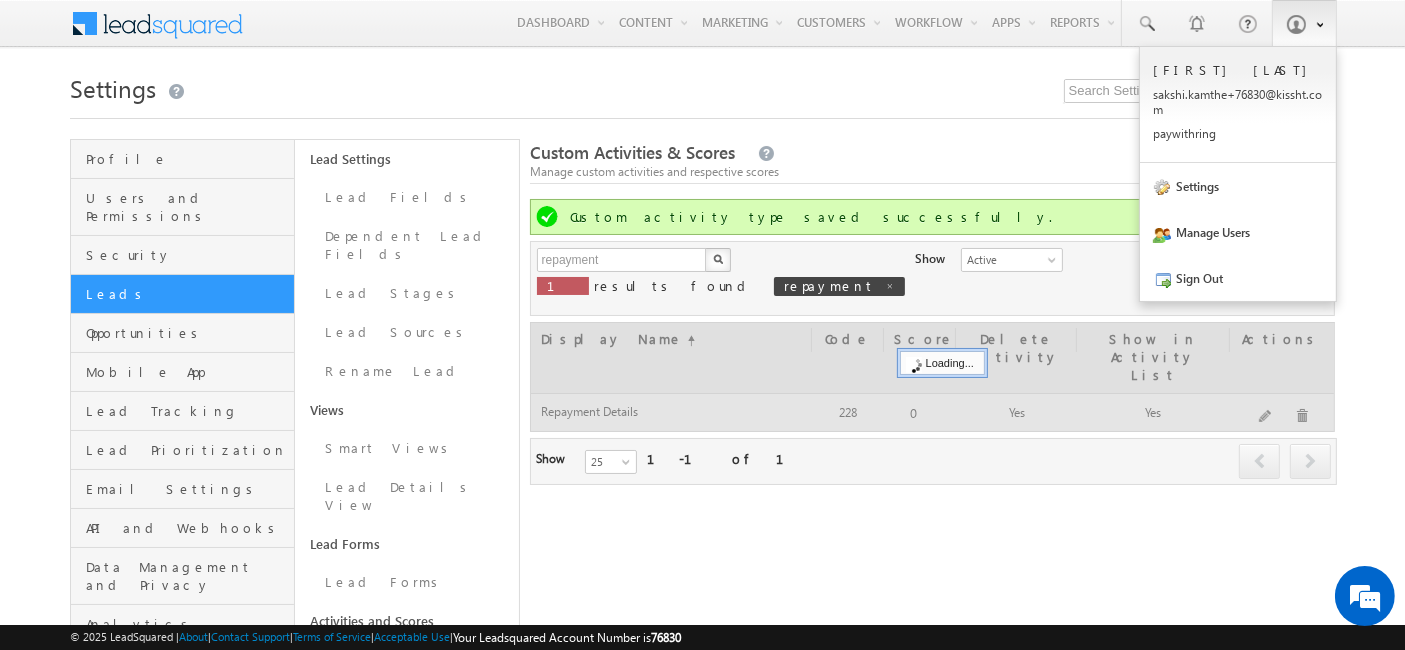 click at bounding box center (1316, 23) 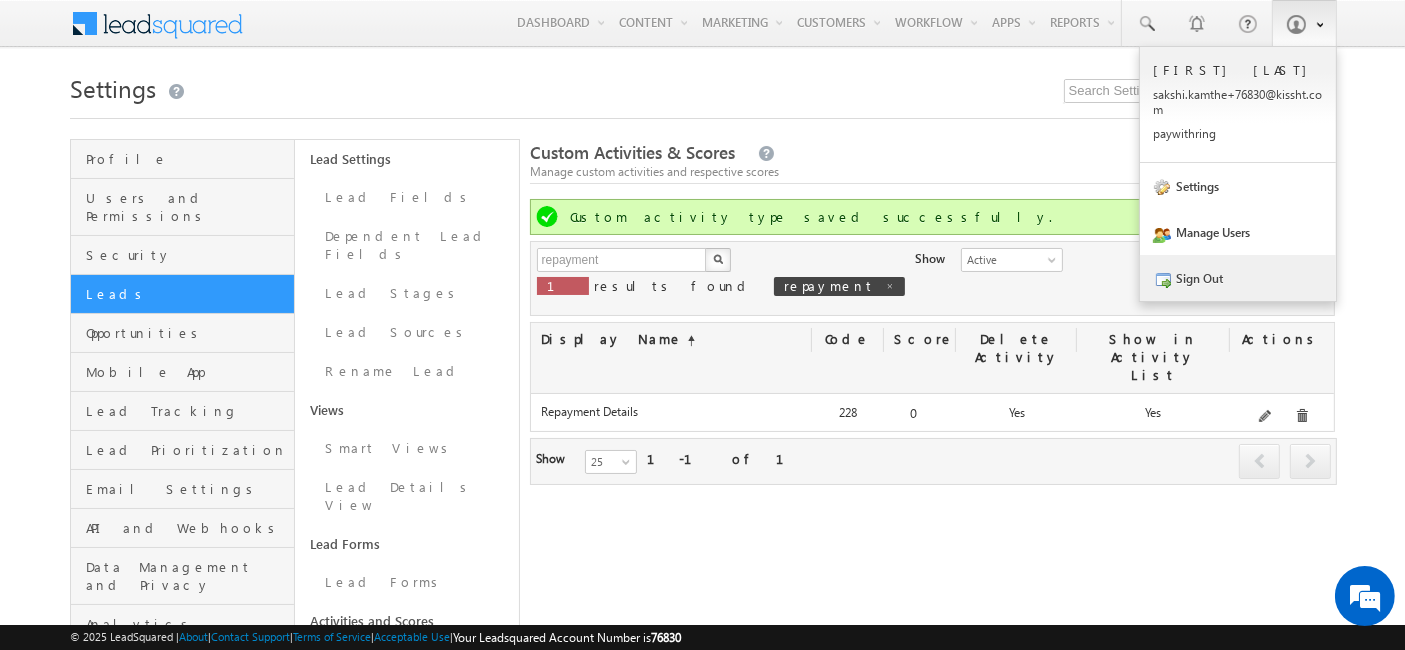click on "Sign Out" at bounding box center (1238, 278) 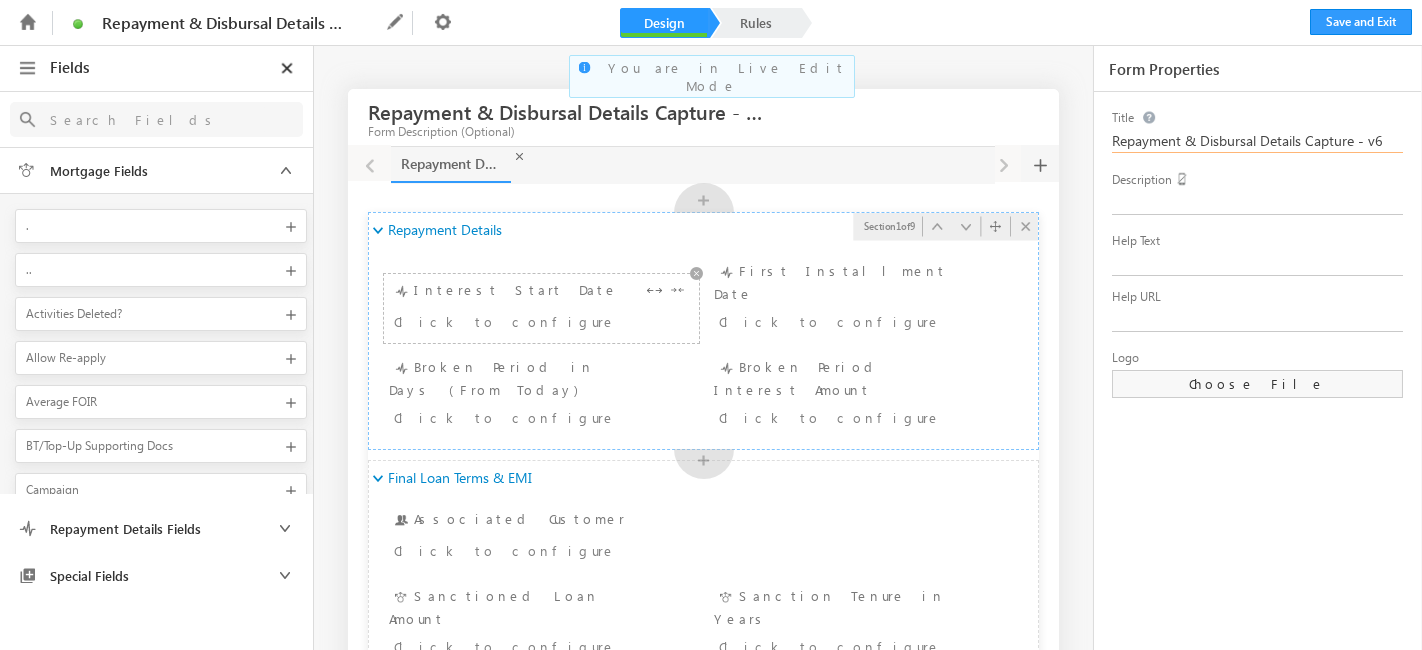 scroll, scrollTop: 0, scrollLeft: 0, axis: both 